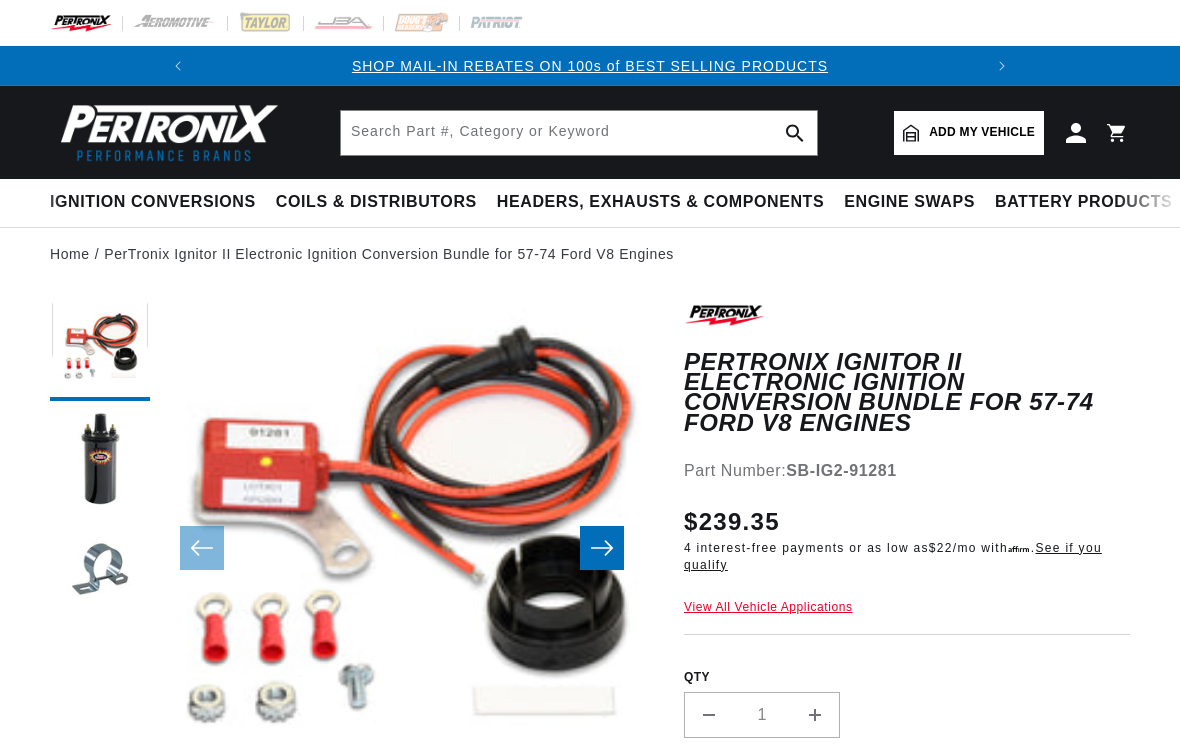 scroll, scrollTop: 0, scrollLeft: 0, axis: both 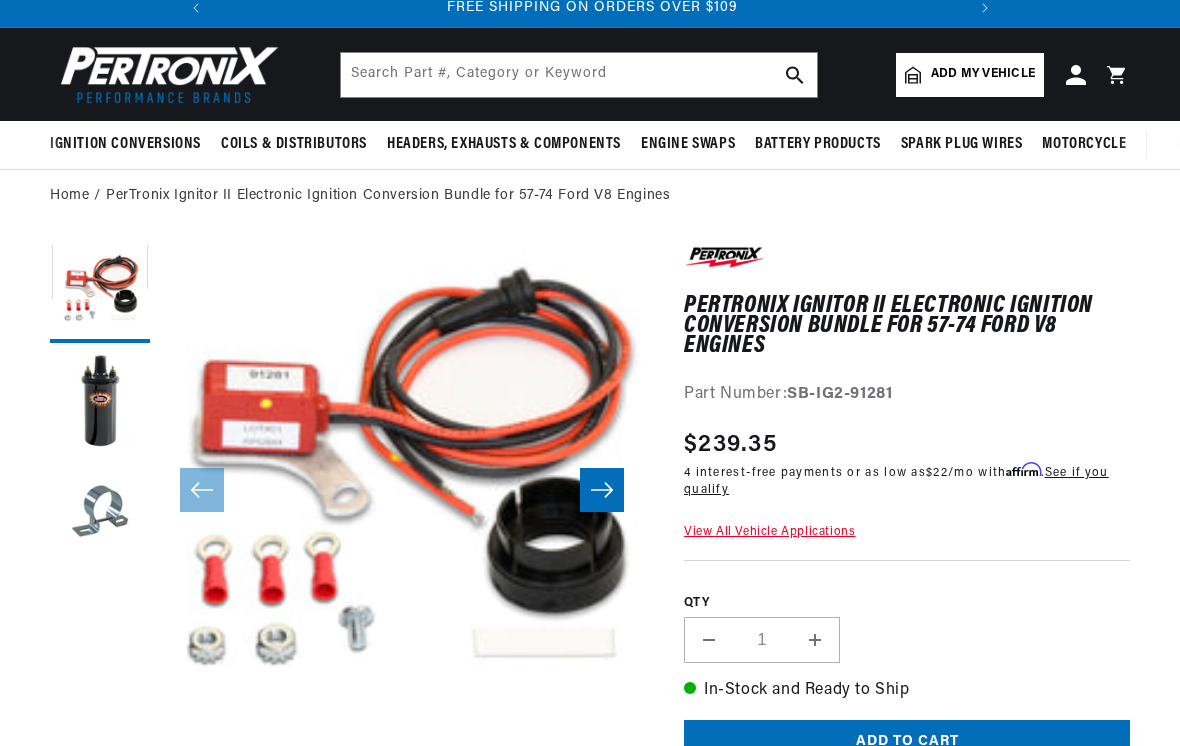 click 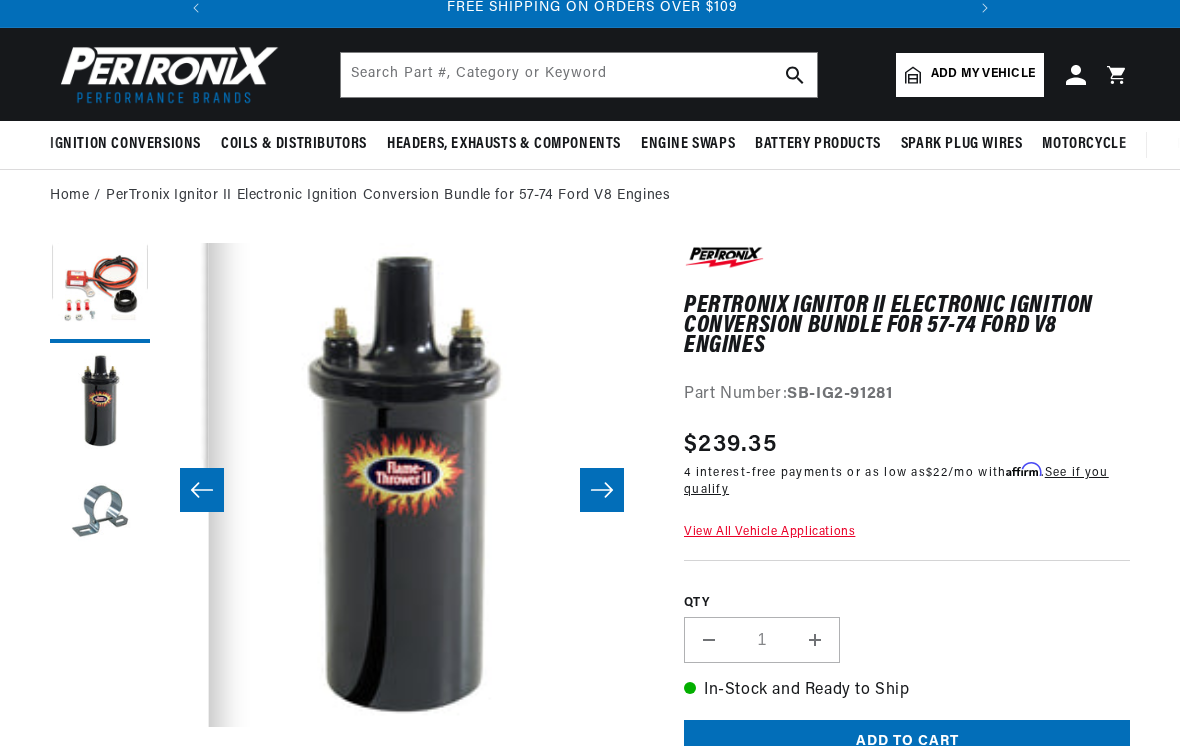 scroll, scrollTop: 0, scrollLeft: 484, axis: horizontal 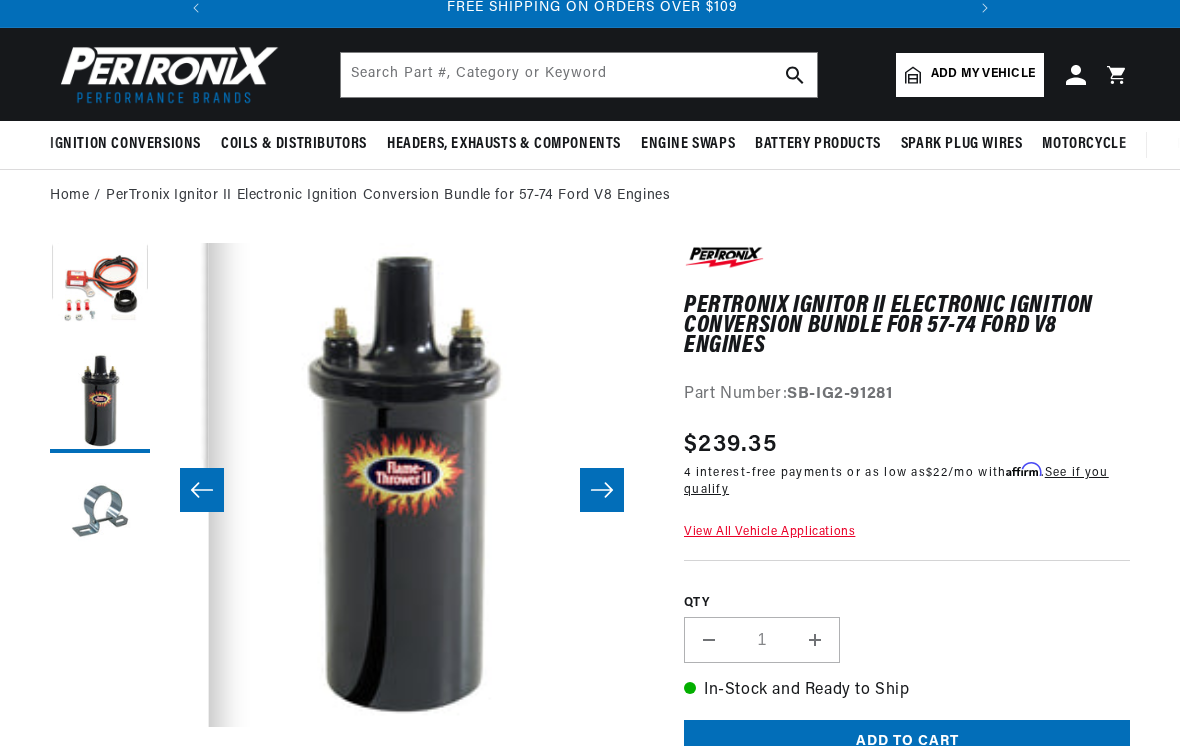 click 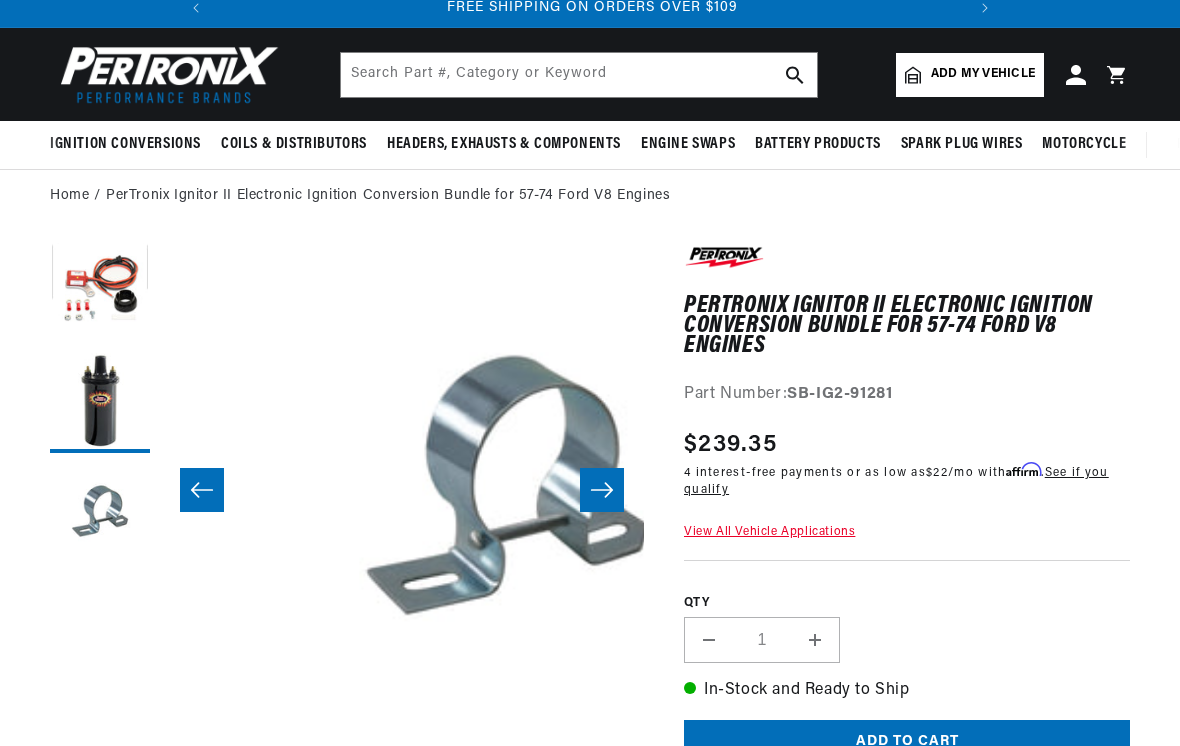 scroll, scrollTop: 0, scrollLeft: 968, axis: horizontal 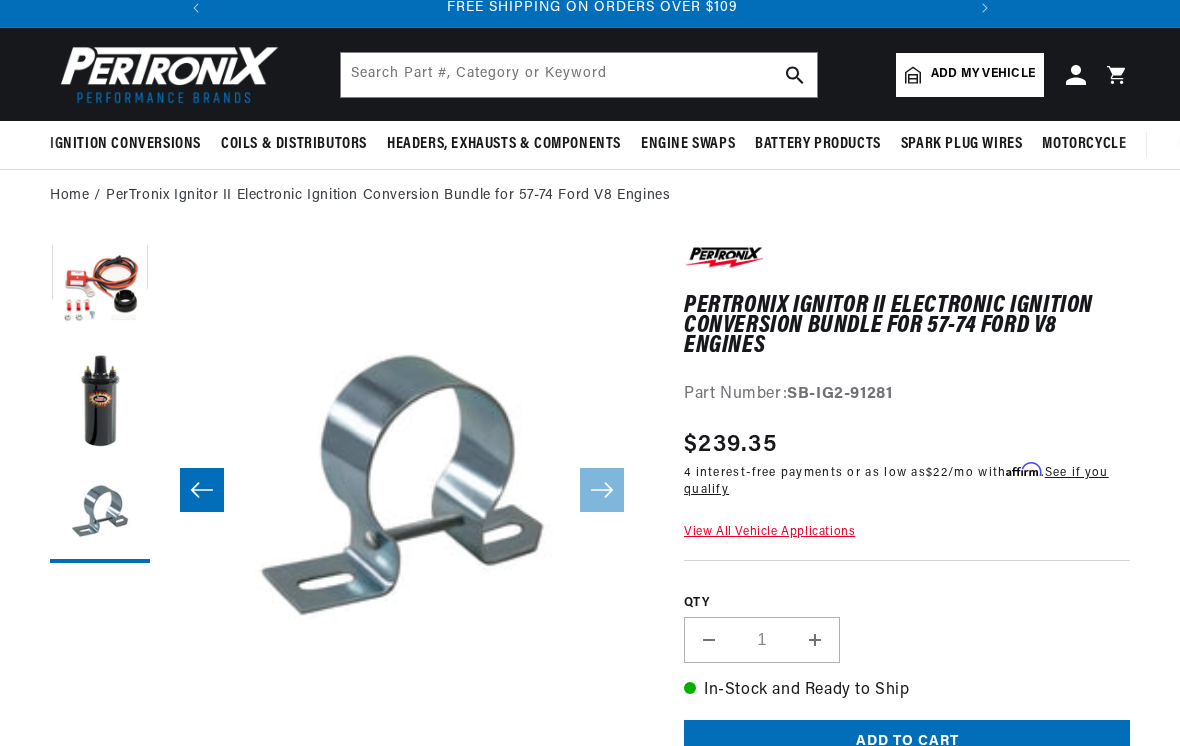 click at bounding box center (202, 490) 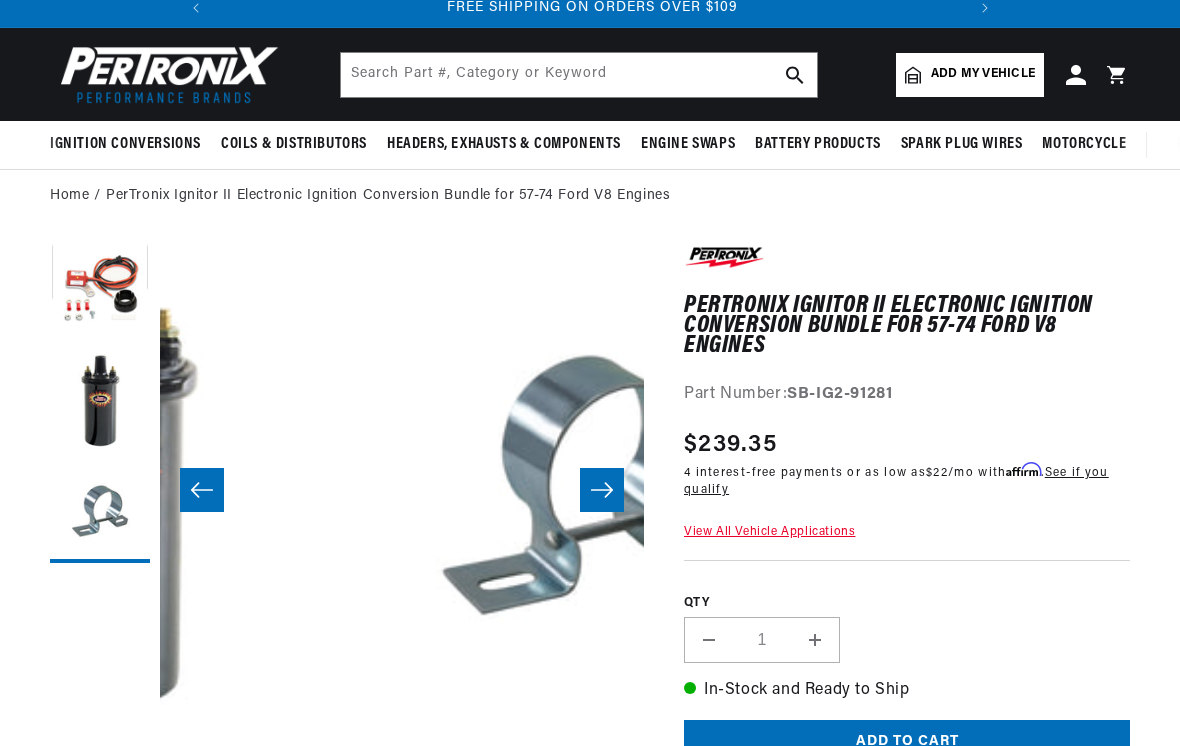 scroll, scrollTop: 0, scrollLeft: 484, axis: horizontal 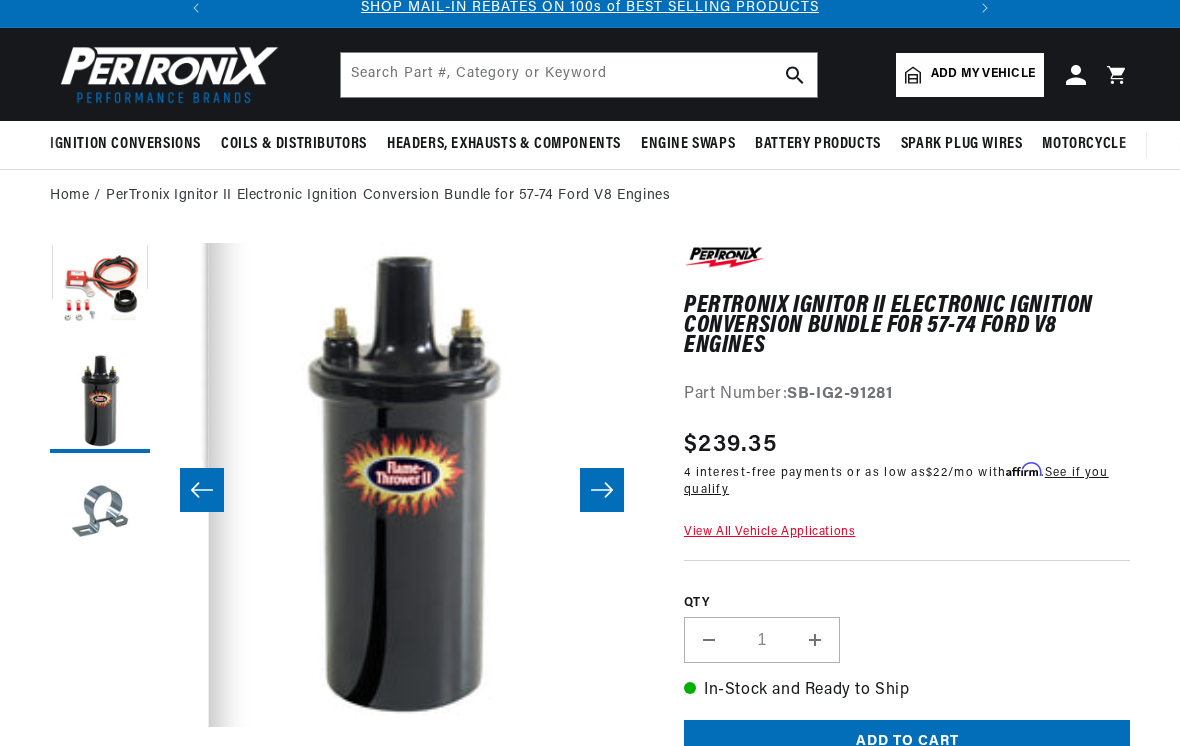 click at bounding box center [202, 490] 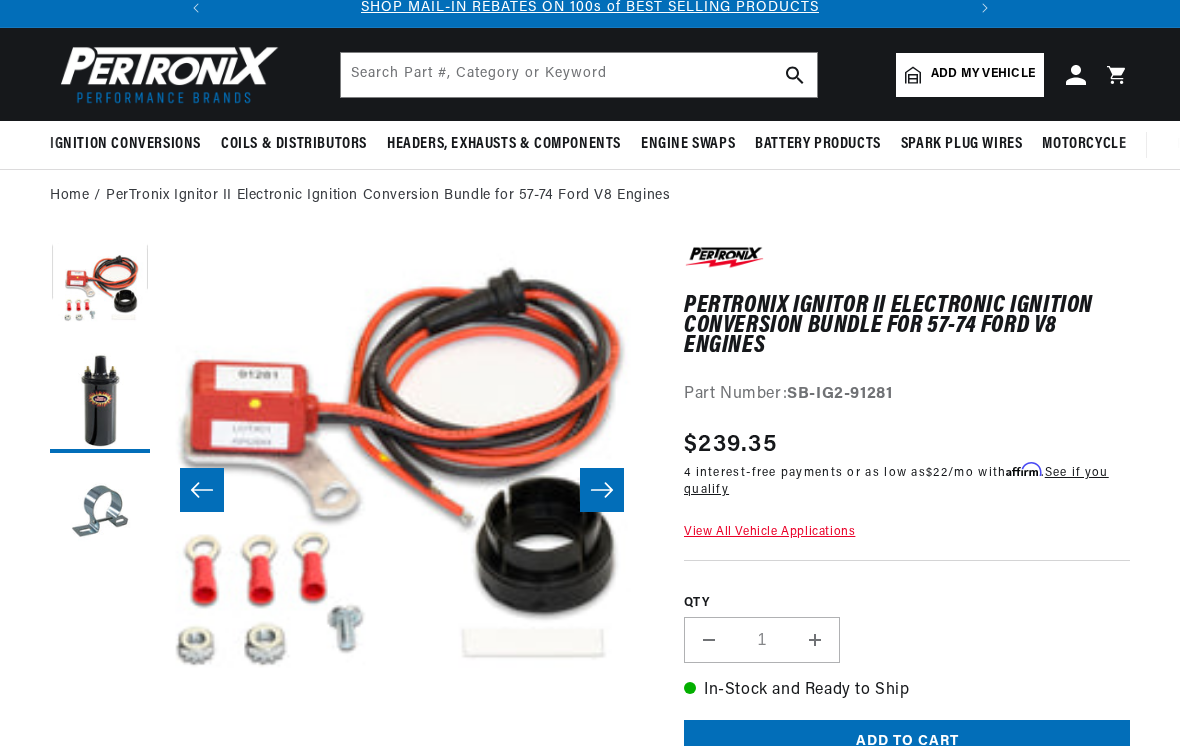 scroll, scrollTop: 0, scrollLeft: 0, axis: both 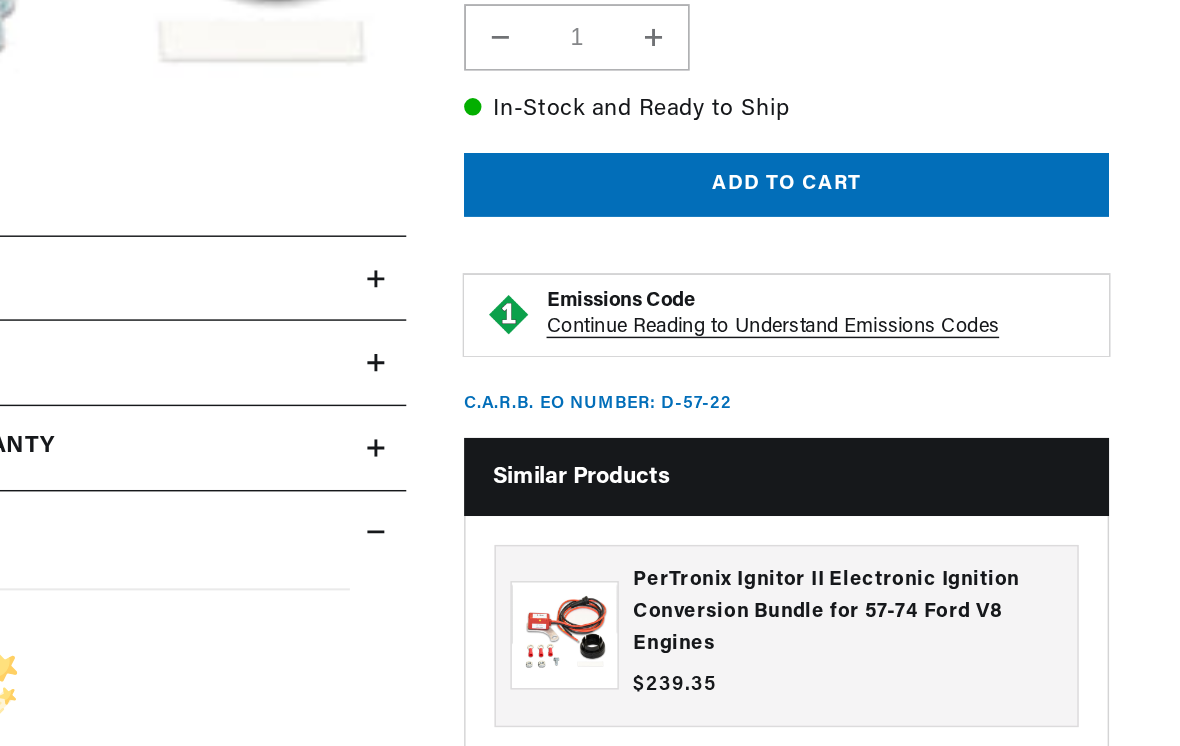 click on "PerTronix Ignitor II Electronic Ignition Conversion Bundle for 57-74 Ford V8 Engines" at bounding box center (753, 648) 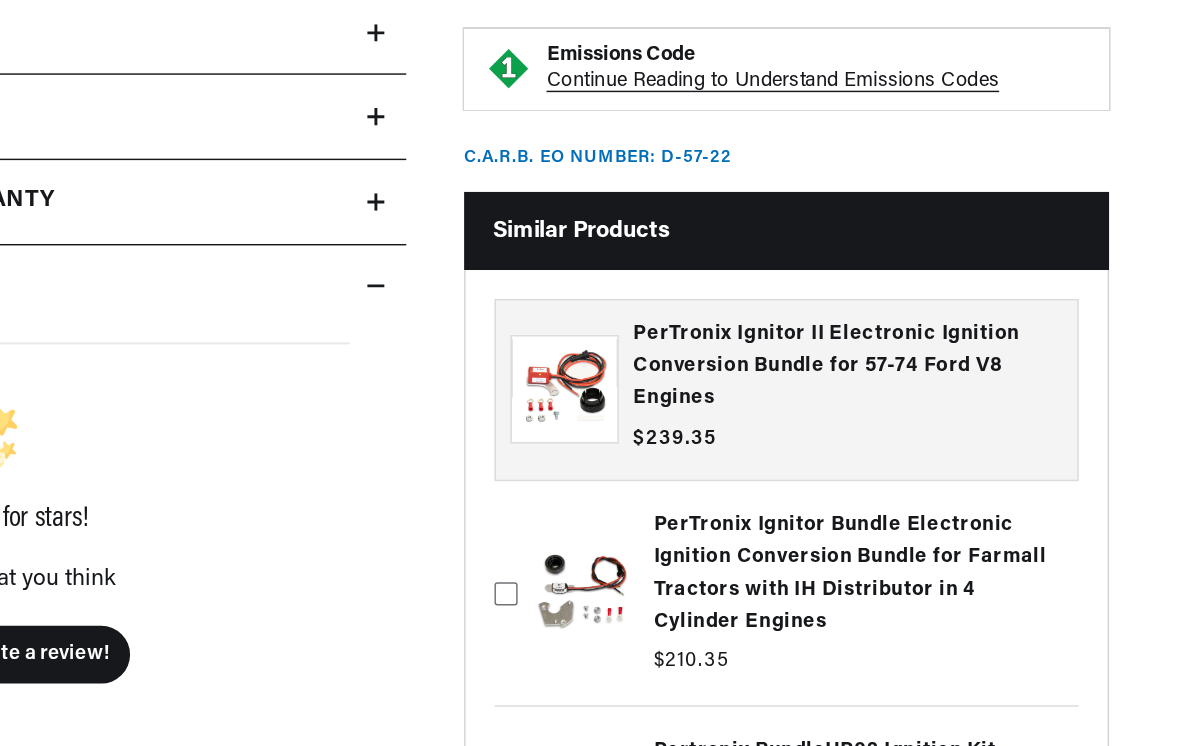 scroll, scrollTop: 643, scrollLeft: 0, axis: vertical 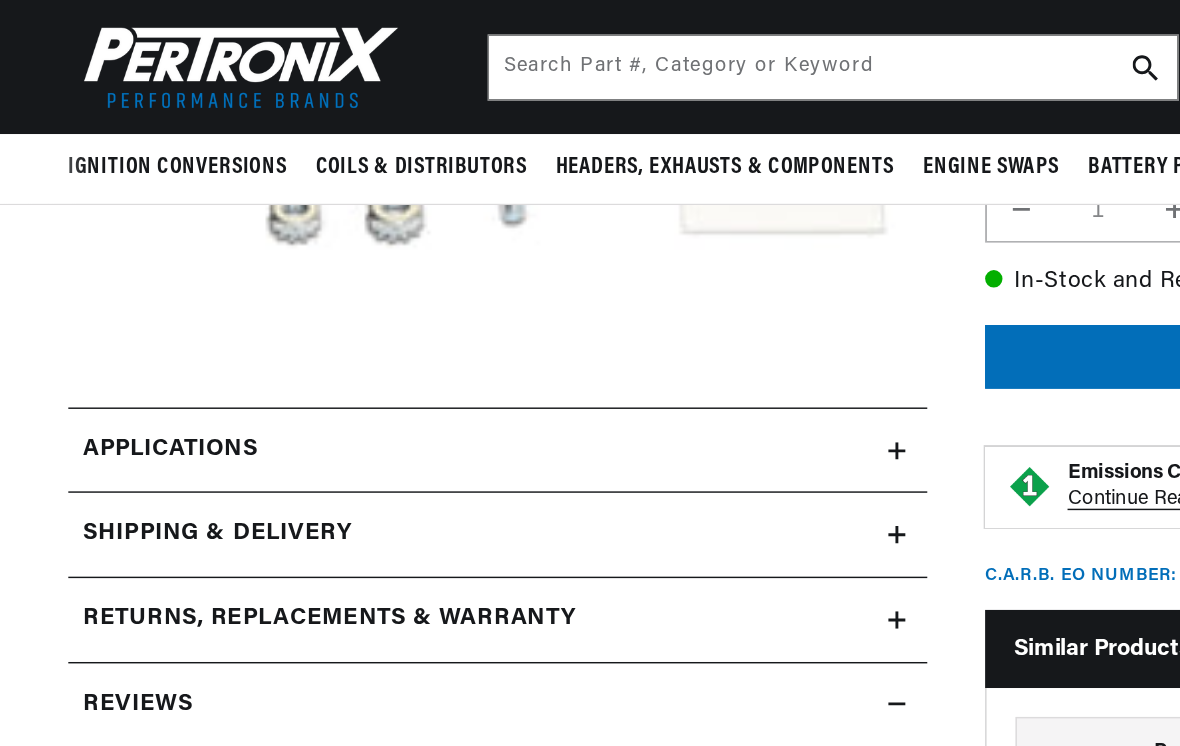 click on "Applications" at bounding box center [347, 312] 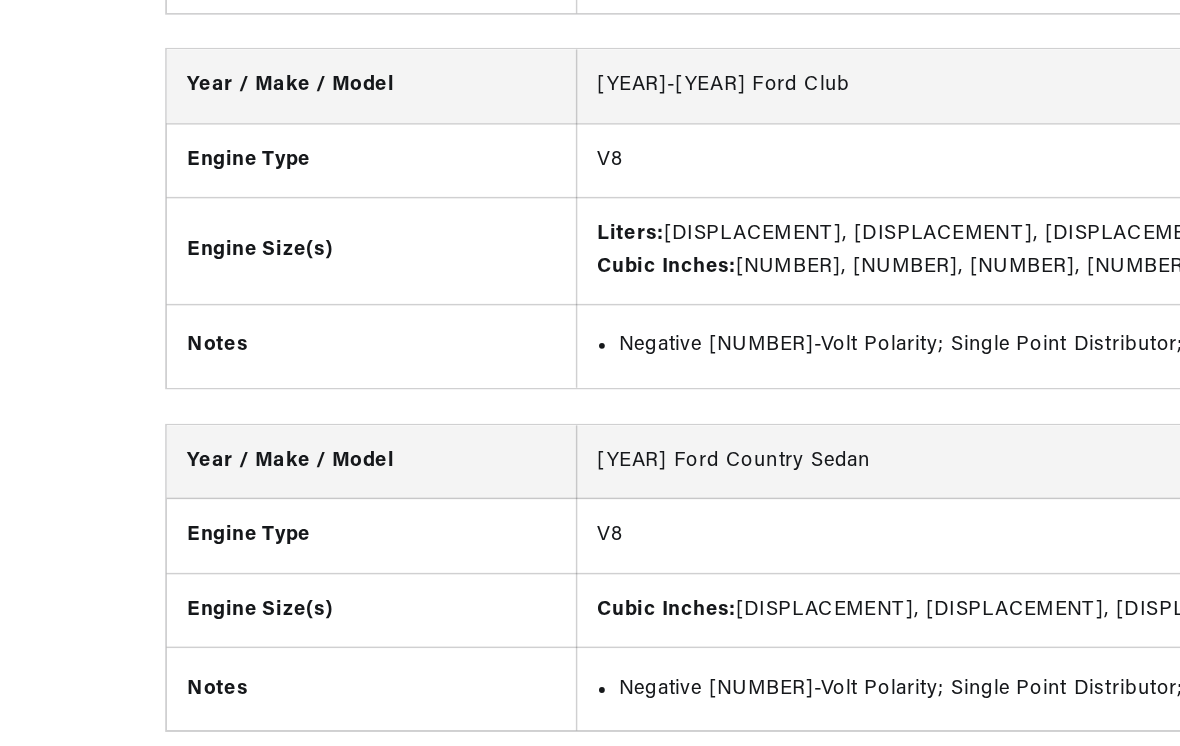 scroll, scrollTop: 0, scrollLeft: 747, axis: horizontal 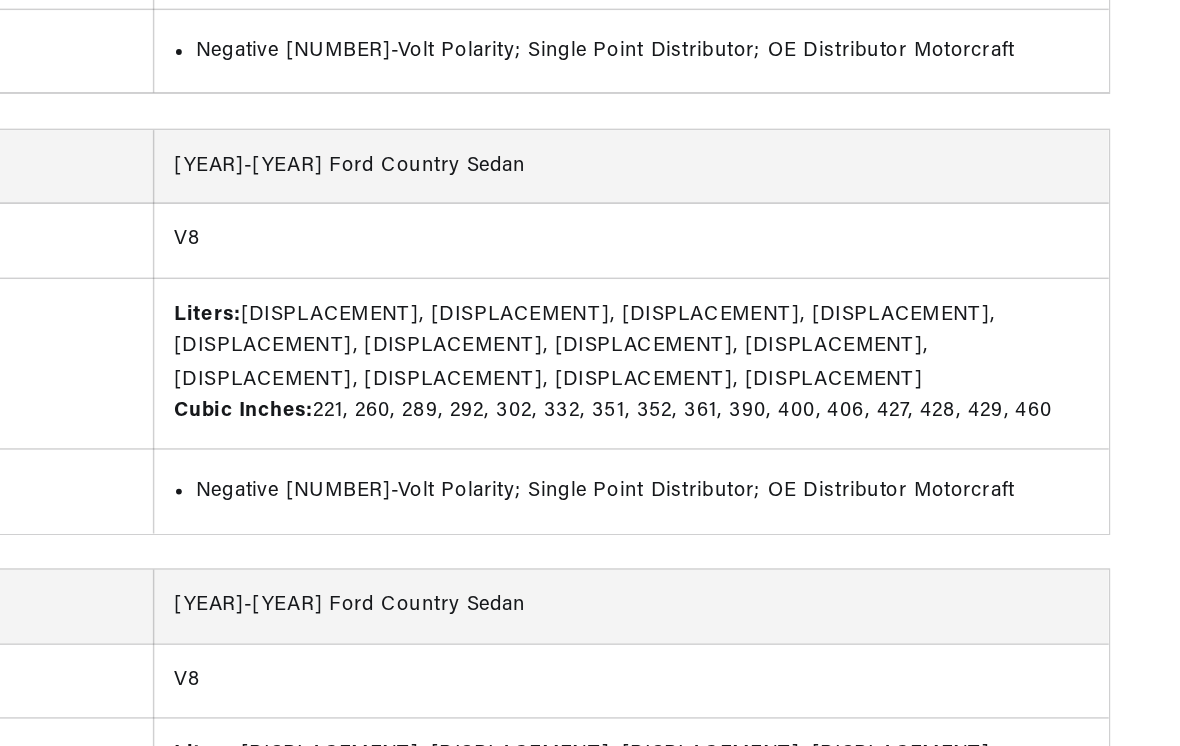 click on "Year / Make / Model
1957
Ford Club
Engine Type
V8
Engine Size(s)
Cubic Inches:
272, 292, 312
Notes
Negative 12-Volt Polarity;  Single Point Distributor; OE Distributor Motorcraft
Year / Make / Model
1958-1959
Ford Club
Engine Type
V8
Engine Size(s)
Liters:  4.8, 5.4, 5.8, 5.9
Cubic Inches:
292, 332, 352, 361
Notes
V8" at bounding box center (590, 34628) 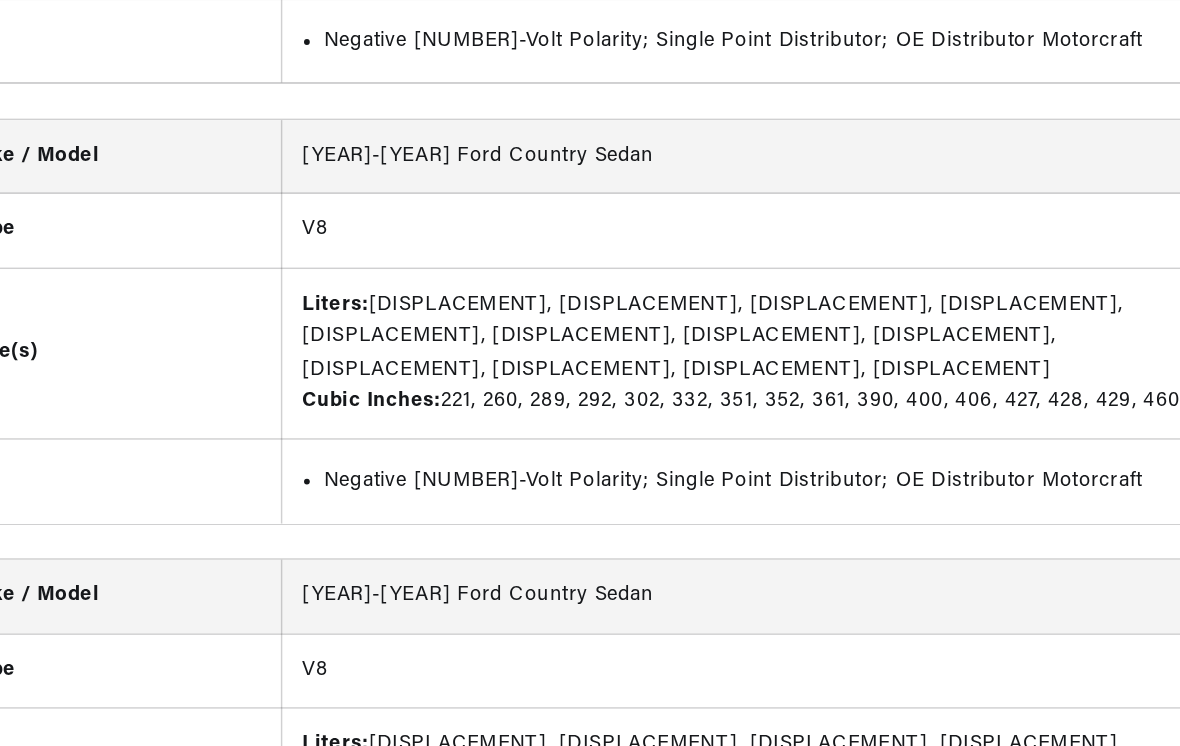 scroll, scrollTop: 3234, scrollLeft: 0, axis: vertical 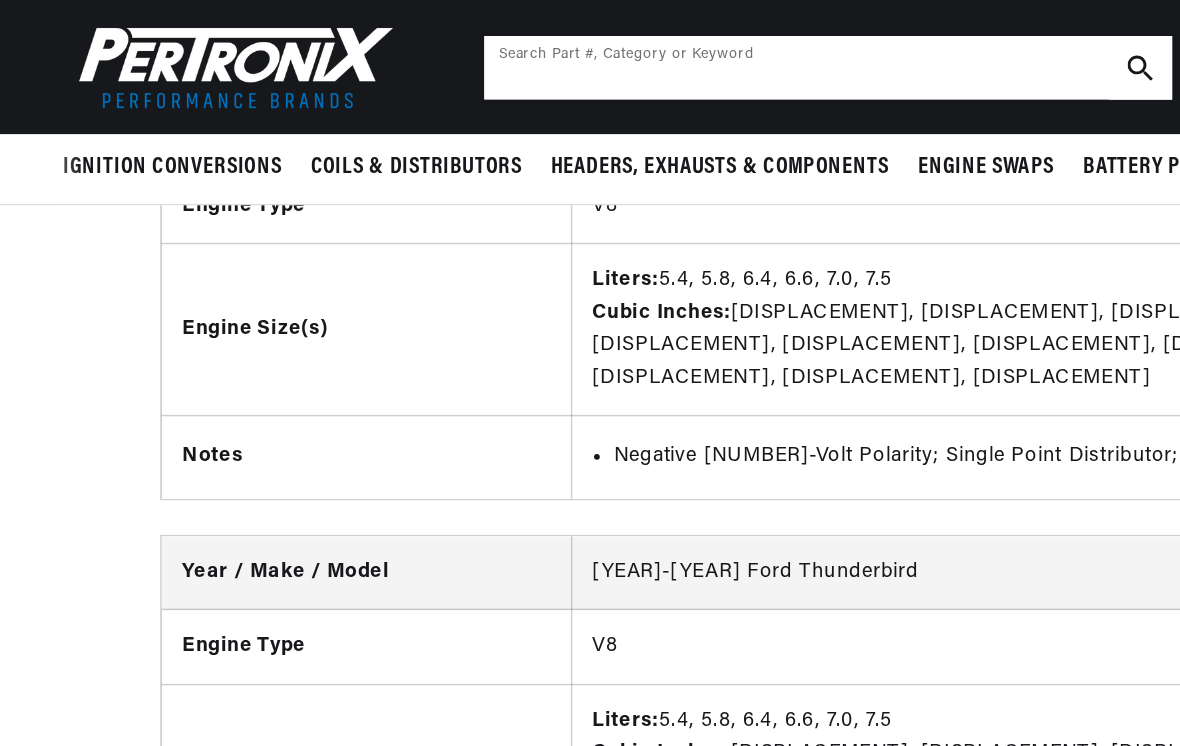 click at bounding box center [579, 47] 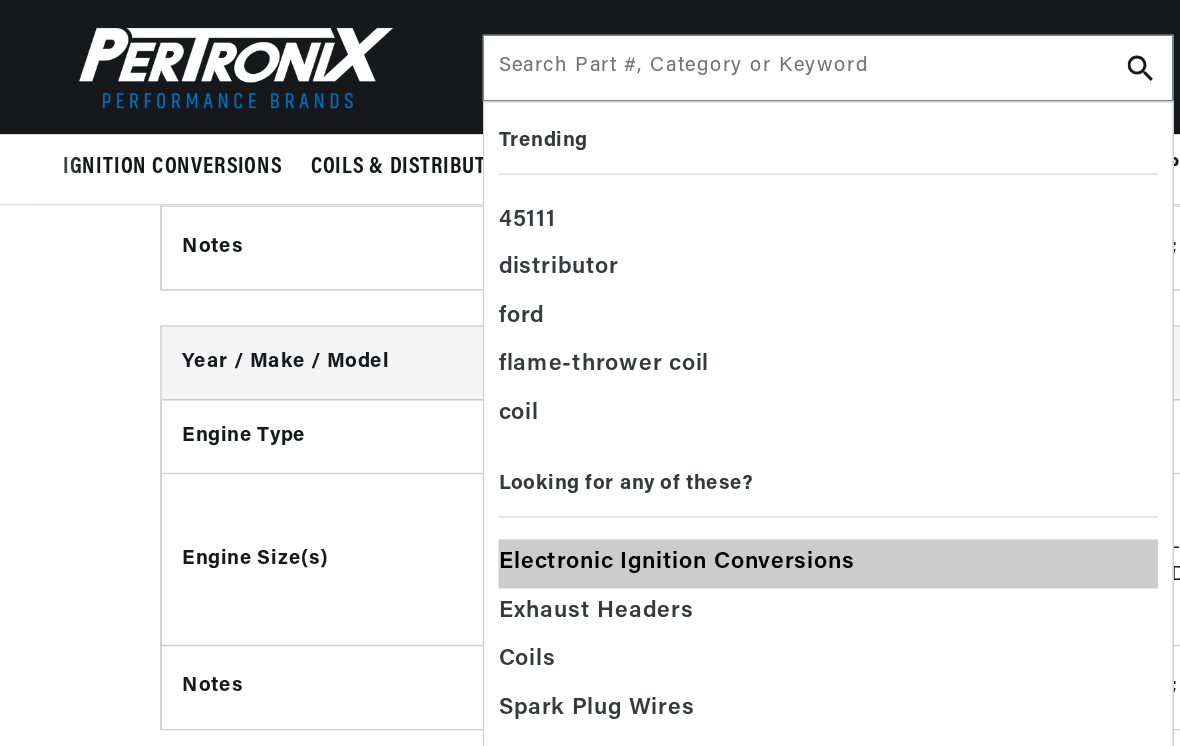 click on "Electronic Ignition Conversions" at bounding box center (474, 390) 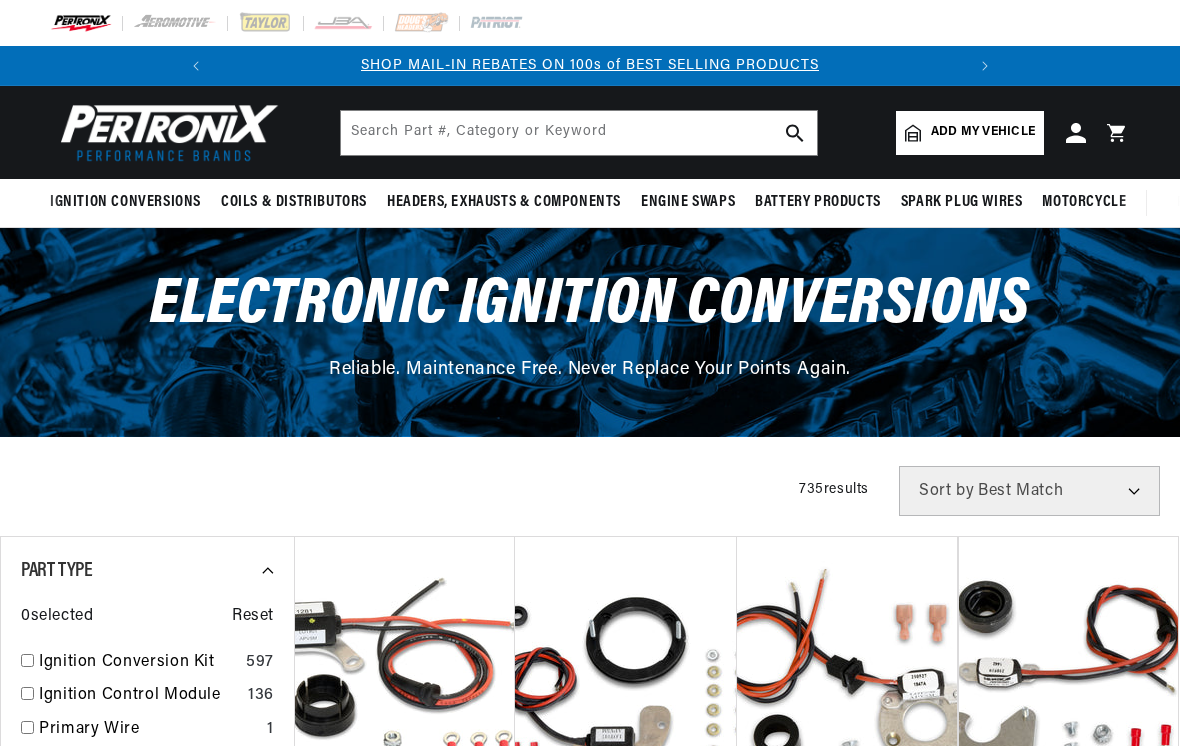 scroll, scrollTop: 0, scrollLeft: 0, axis: both 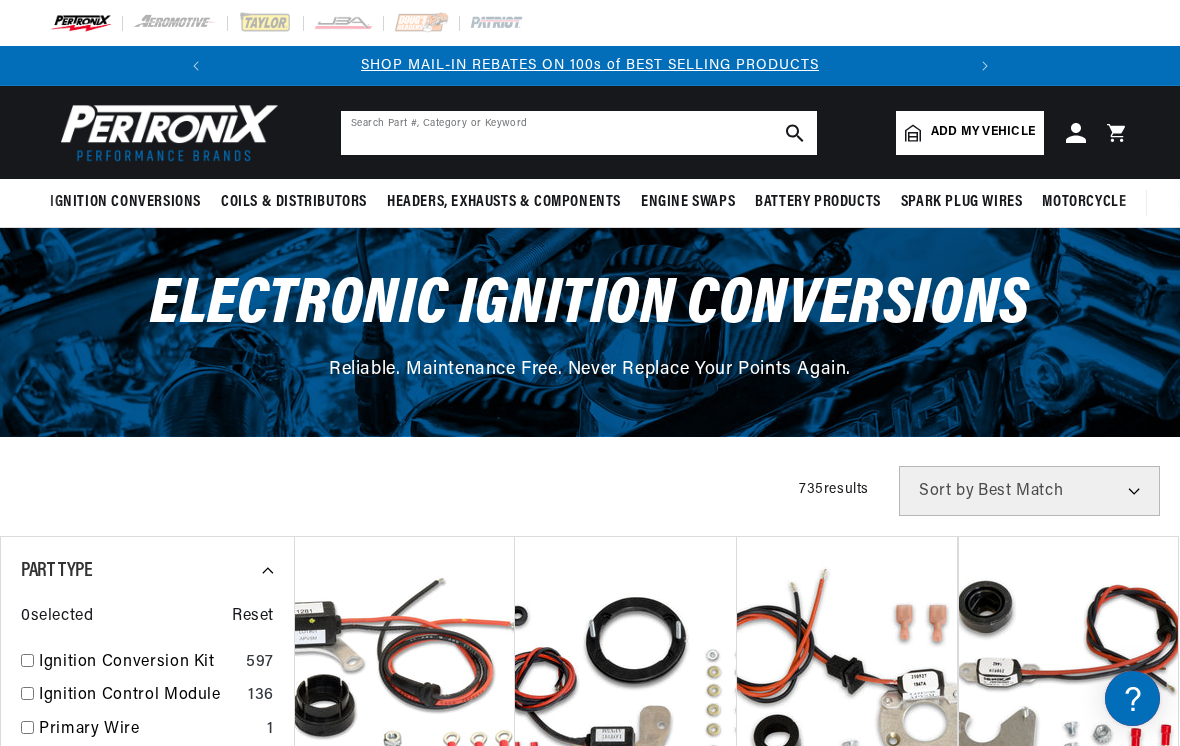 click at bounding box center (579, 133) 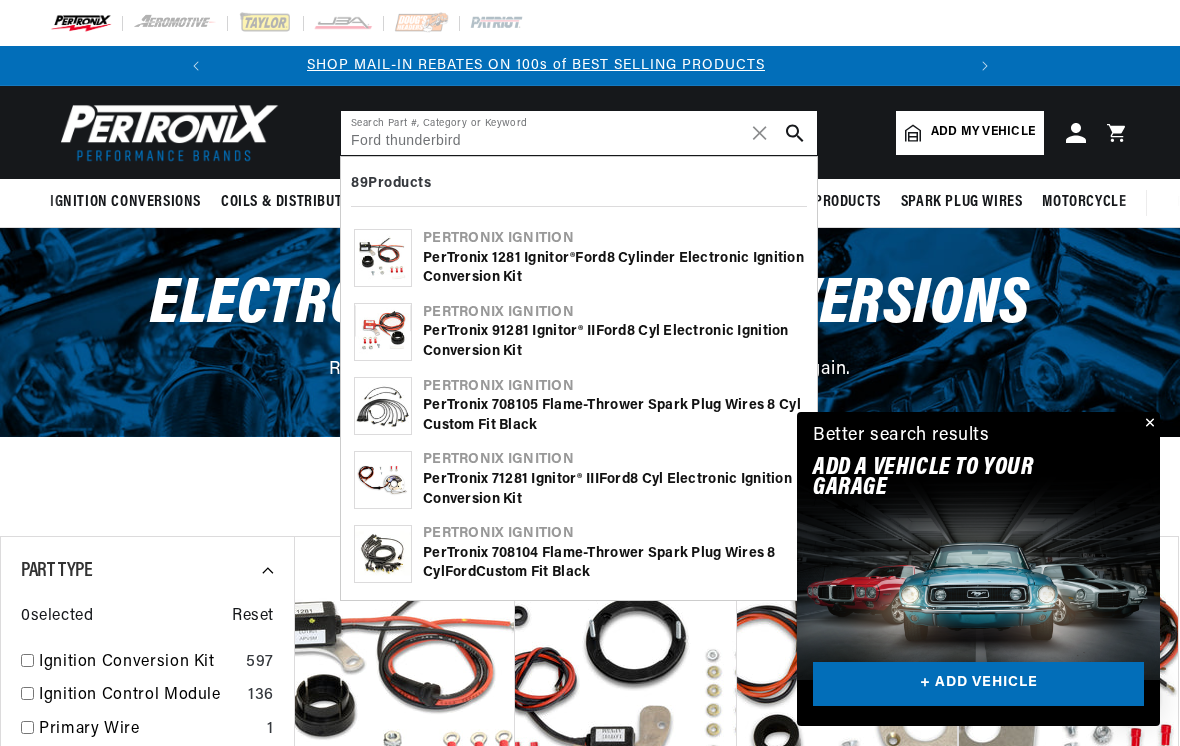 scroll, scrollTop: 0, scrollLeft: 0, axis: both 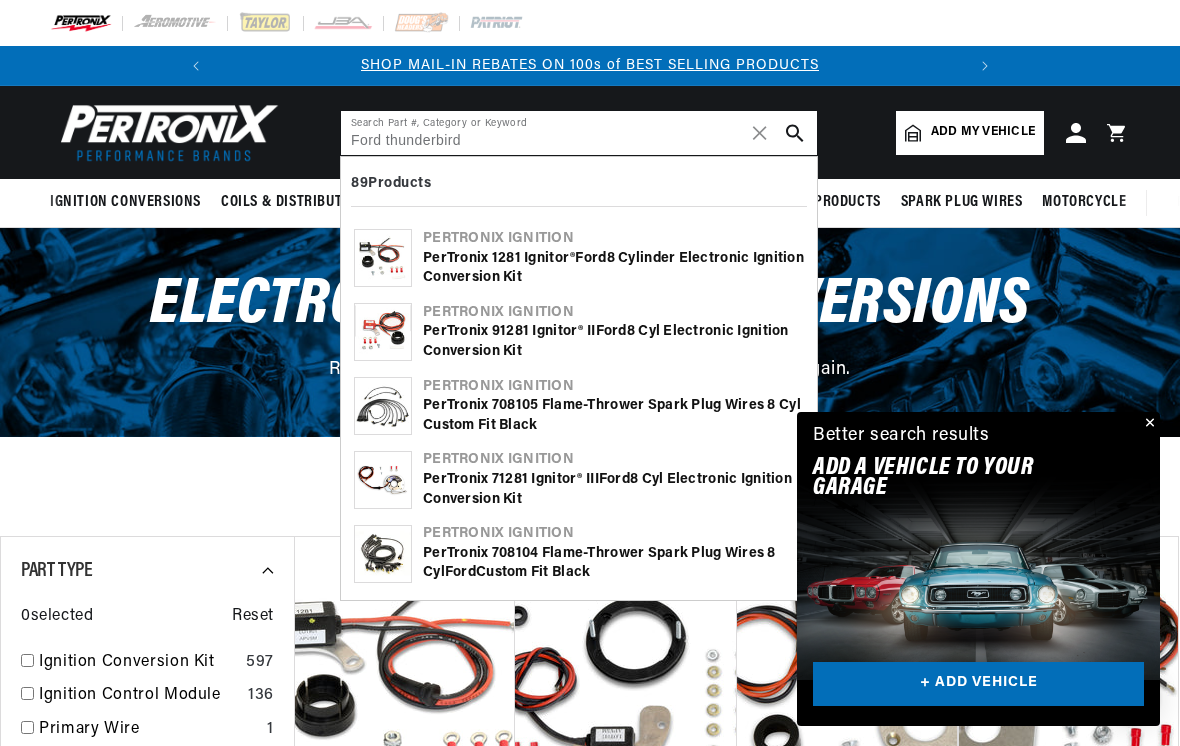 type on "Ford thunderbird" 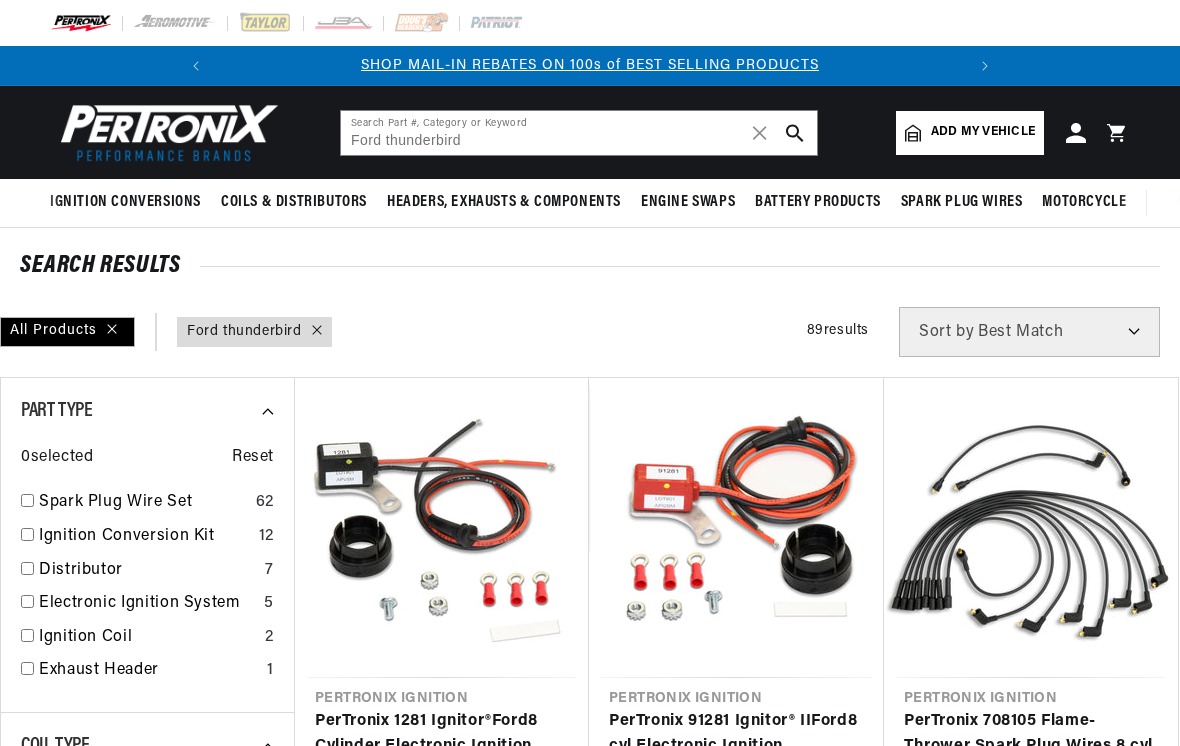 scroll, scrollTop: 0, scrollLeft: 0, axis: both 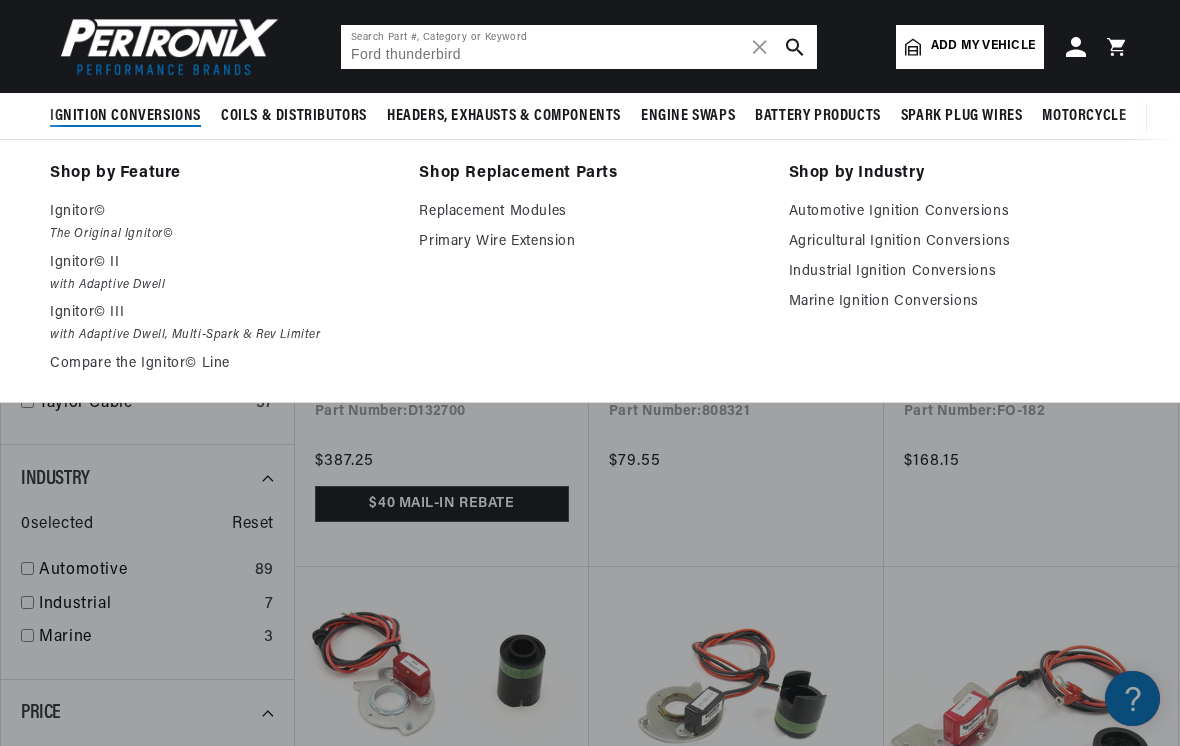 click on "Ford thunderbird" at bounding box center (579, 47) 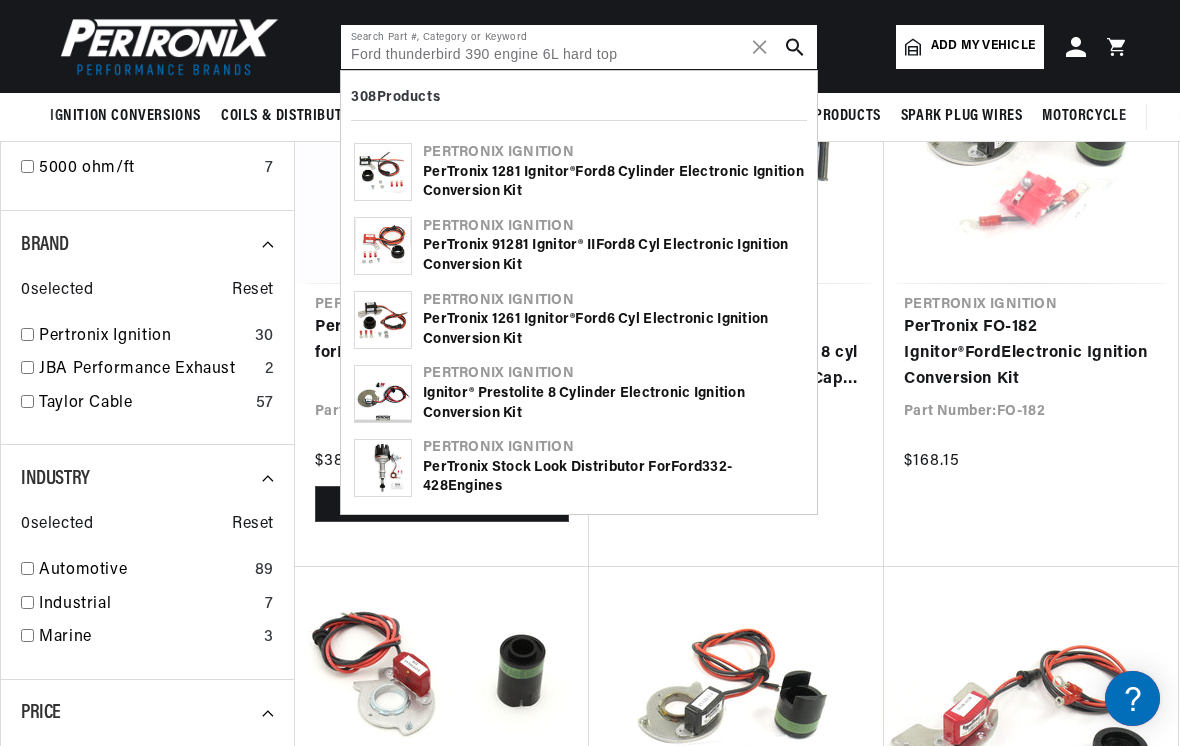 scroll, scrollTop: 0, scrollLeft: 0, axis: both 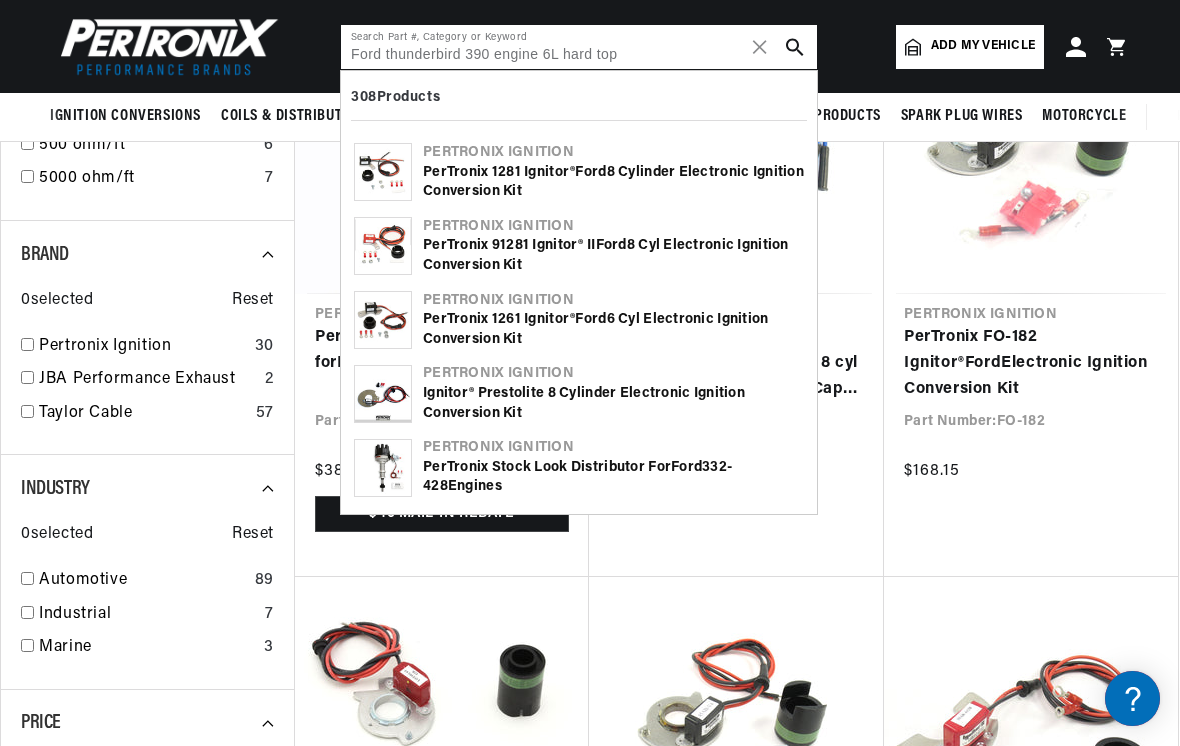 type on "Ford thunderbird 390 engine 6L hard top" 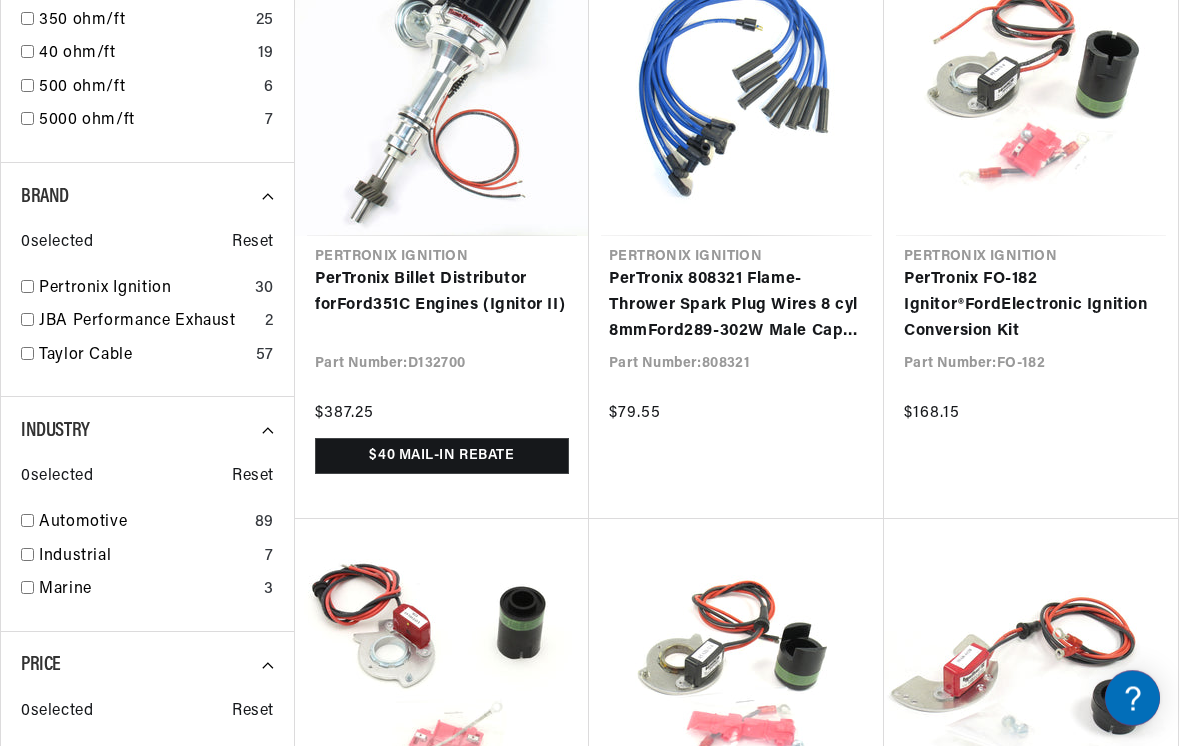 scroll, scrollTop: 2185, scrollLeft: 0, axis: vertical 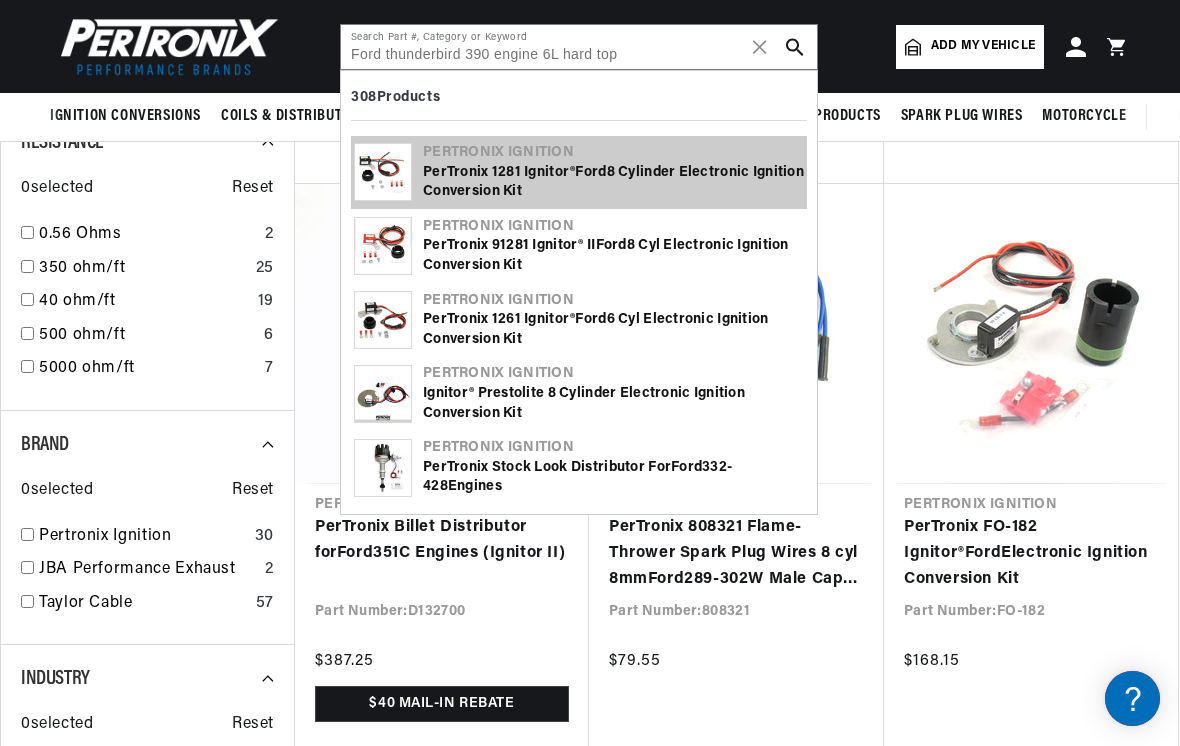 click on "PerTronix 1281 Ignitor®  Ford  8 Cylinder Electronic Ignition Conversion Kit" at bounding box center [613, 182] 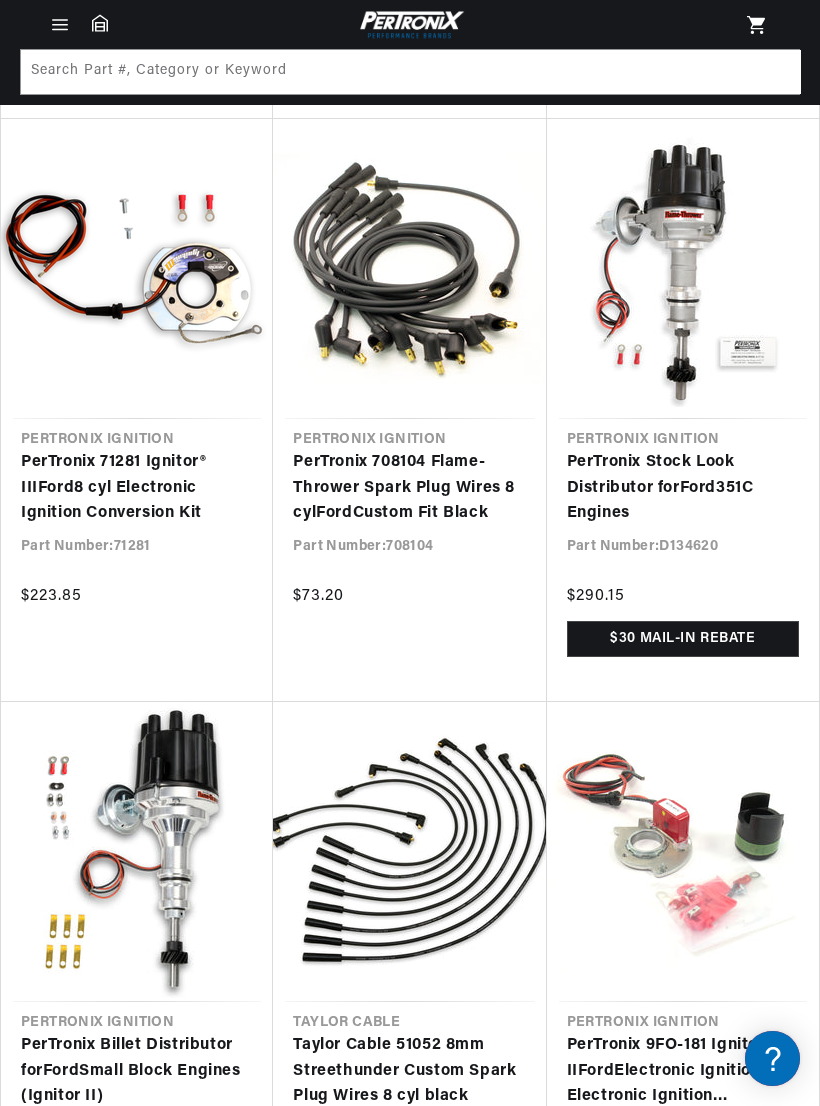 scroll, scrollTop: 802, scrollLeft: 0, axis: vertical 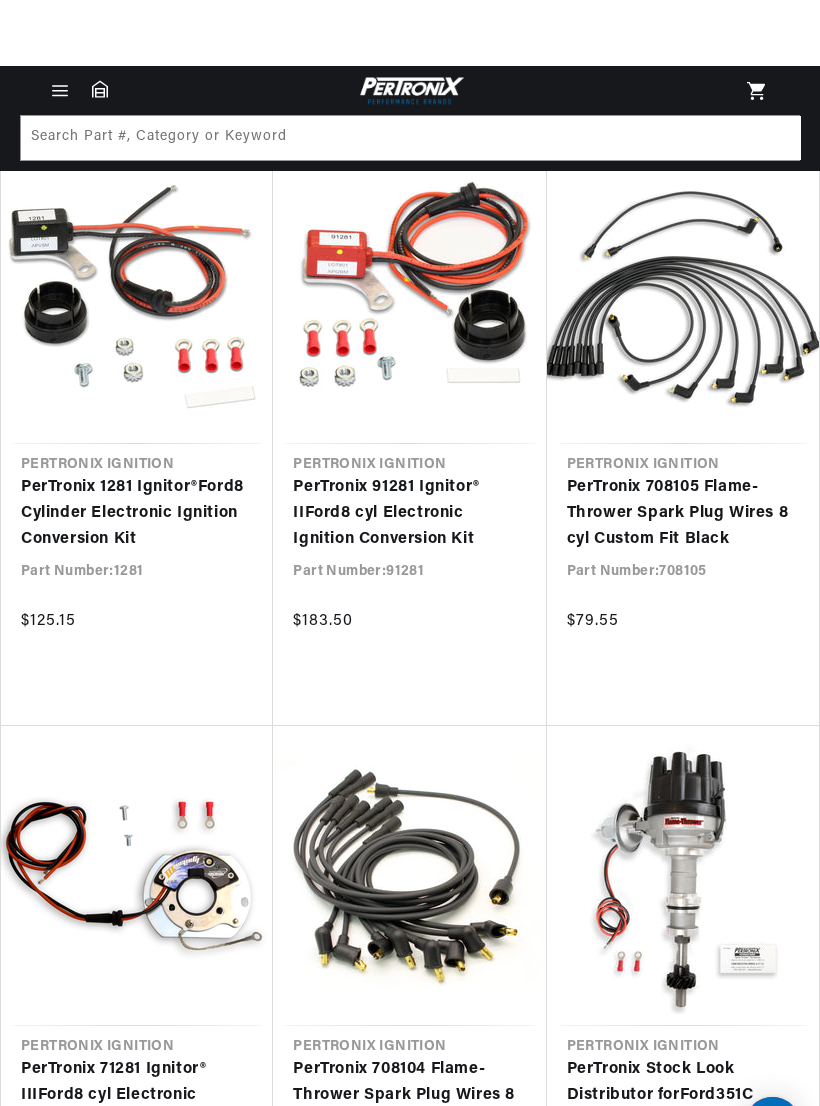 click on "SEARCH RESULTS
All Products
query :
Ford thunderbird
Filters
89  results
Show Universal Parts
Sort by
Best Match Featured Name, A-Z Name, Z-A Price, Low to High Price, High to Low
Part Type 0  selected
Reset
Spark Plug Wire Set 62 Ignition Conversion Kit 12 Distributor 7 Electronic Ignition System 5 Ignition Coil 2 Exhaust Header 1 Coil Type 0  selected
Reset
Coil Pack 2 Distributor Cap Style 0  selected
Reset
Female 5 Voltage 0  selected
Reset
12 14 Exhaust Material 0  selected
Reset
409 Stainless Steel 1 Header Design 0  selected
Reset
Shorty 1 Exhaust Finish 0  selected
Reset
Metallic Ceramic Coated 1 Tube Diameter 0  selected
Reset
1.625 Inches 1 Collector Diameter 0  selected
Reset
2.5 Inches 1 Resistance 0  selected 0.56 Ohms 2 25" at bounding box center [410, 8768] 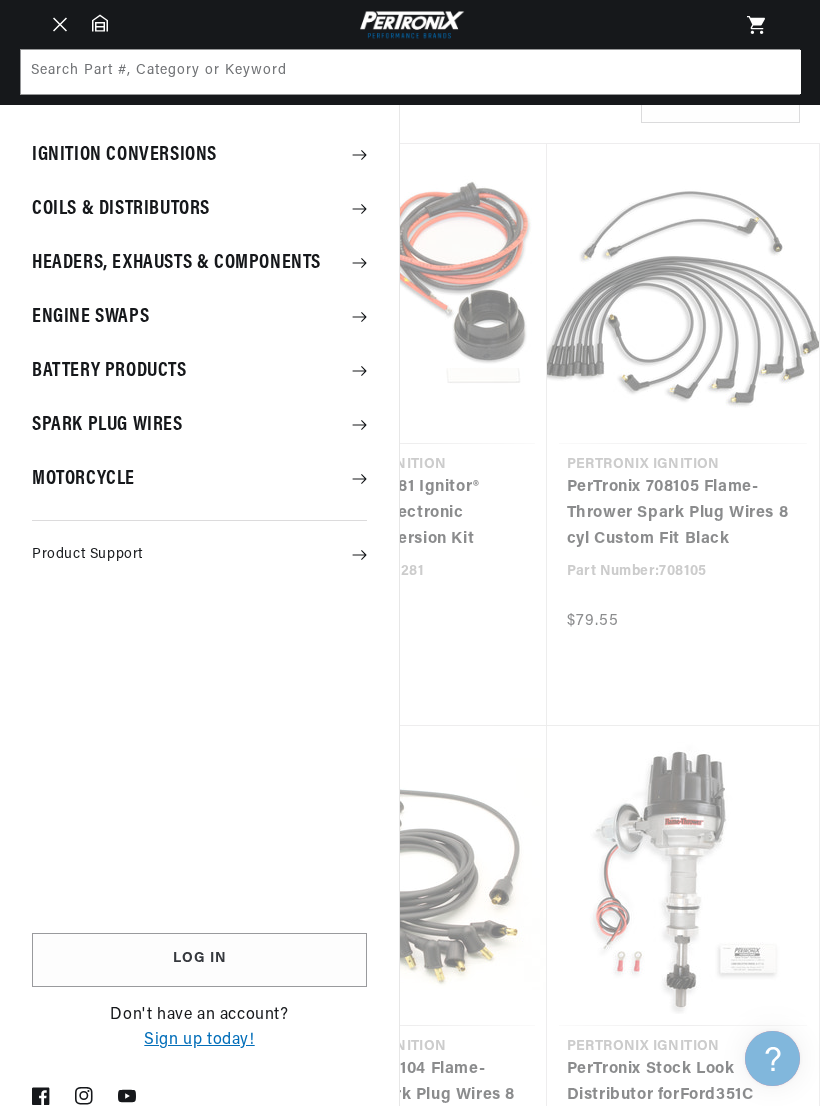 scroll, scrollTop: 0, scrollLeft: 0, axis: both 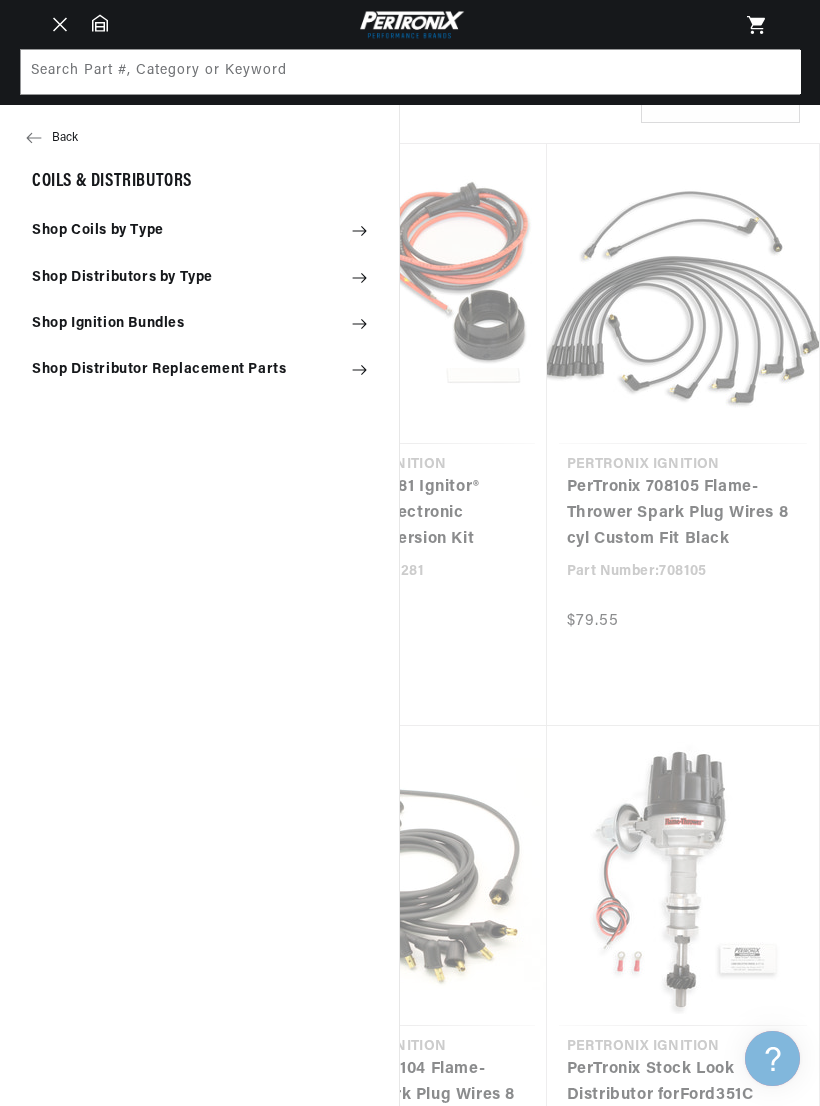 click on "Shop Ignition Bundles" at bounding box center [199, 324] 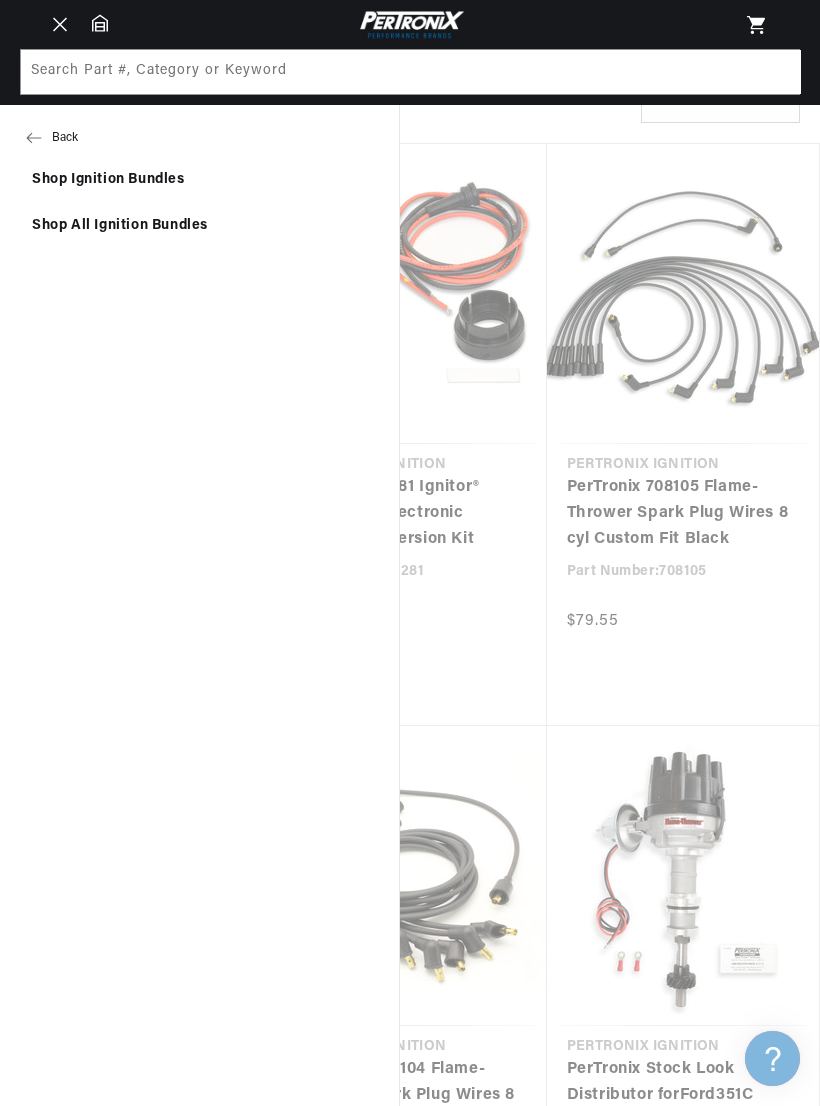 scroll, scrollTop: 0, scrollLeft: 0, axis: both 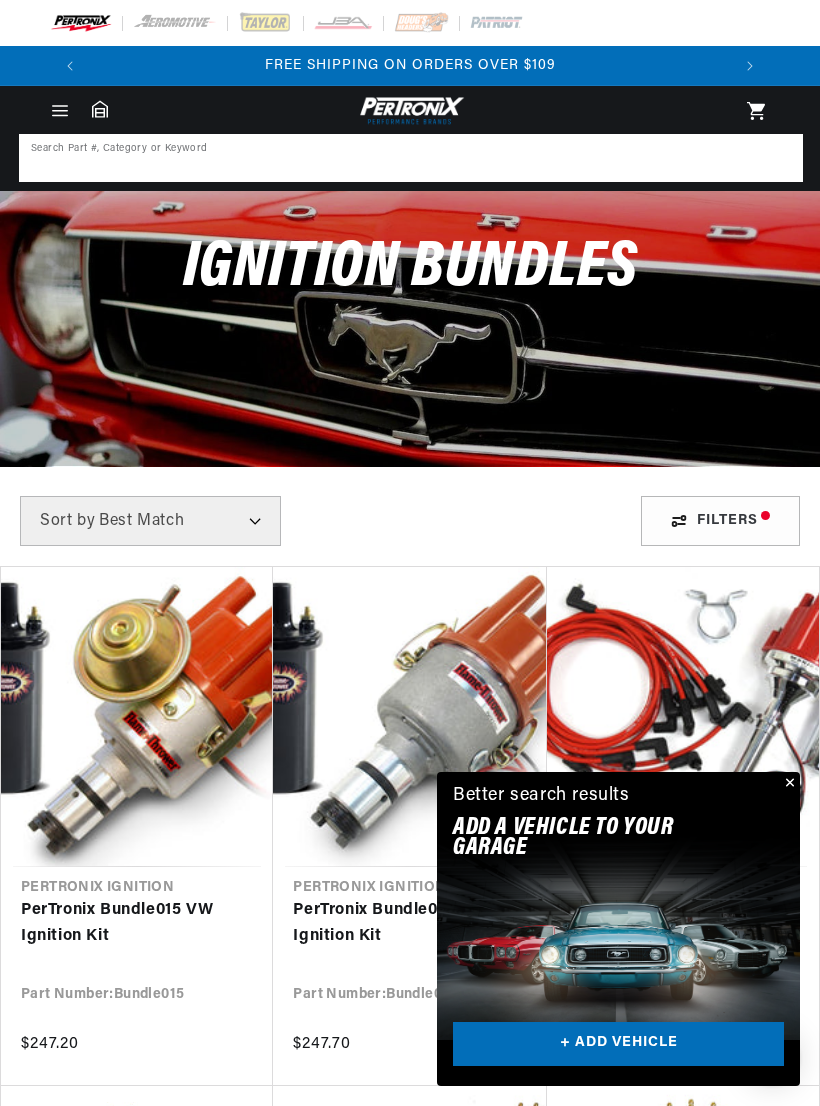 click at bounding box center [411, 158] 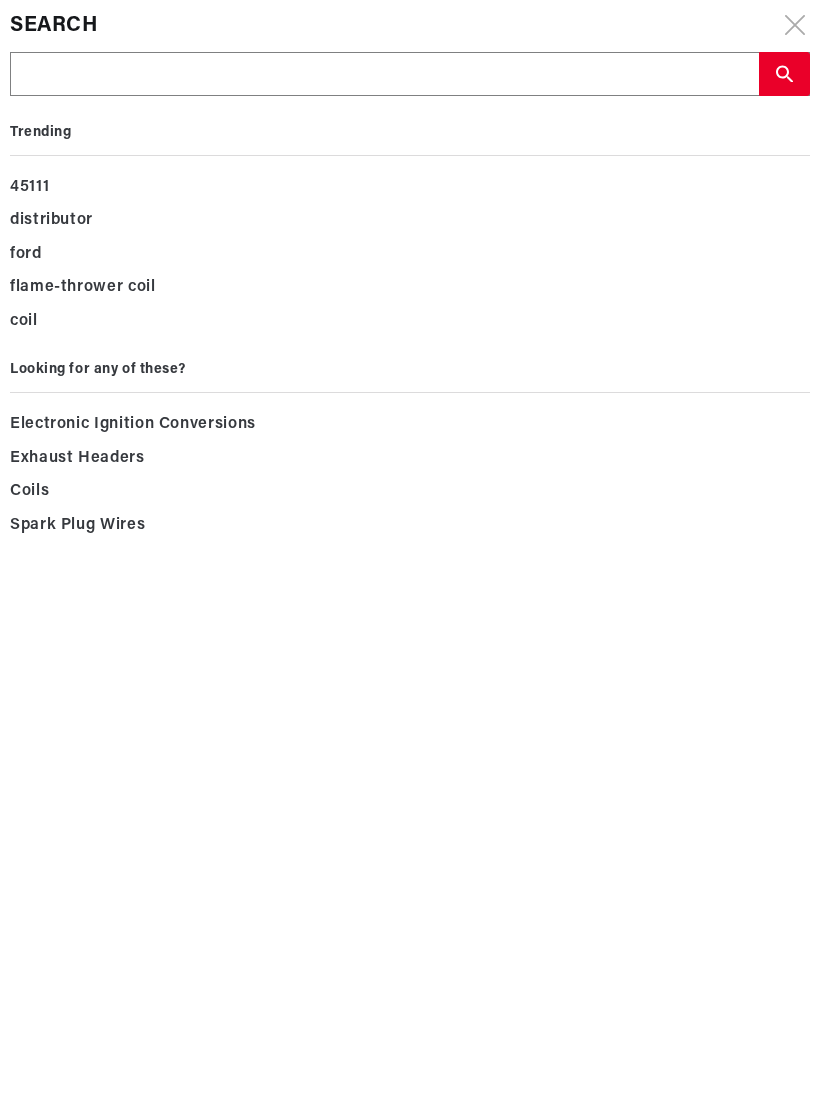 scroll, scrollTop: 0, scrollLeft: 0, axis: both 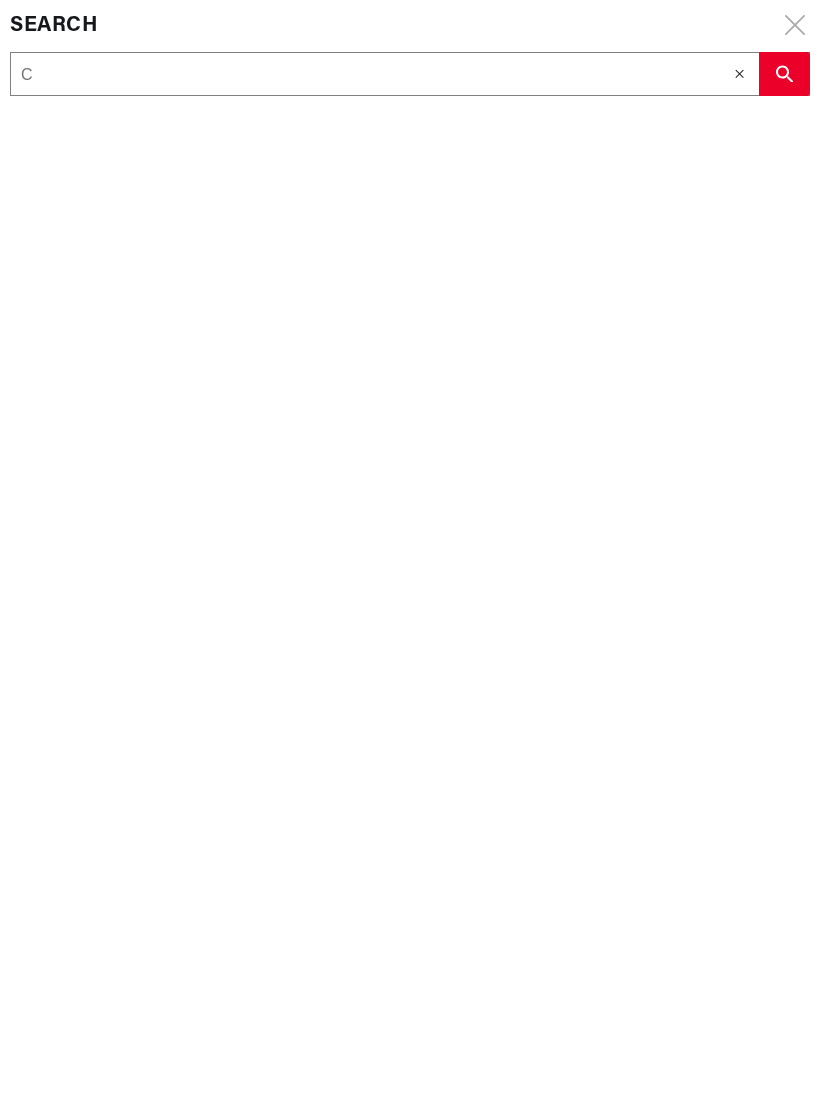 type on "Co" 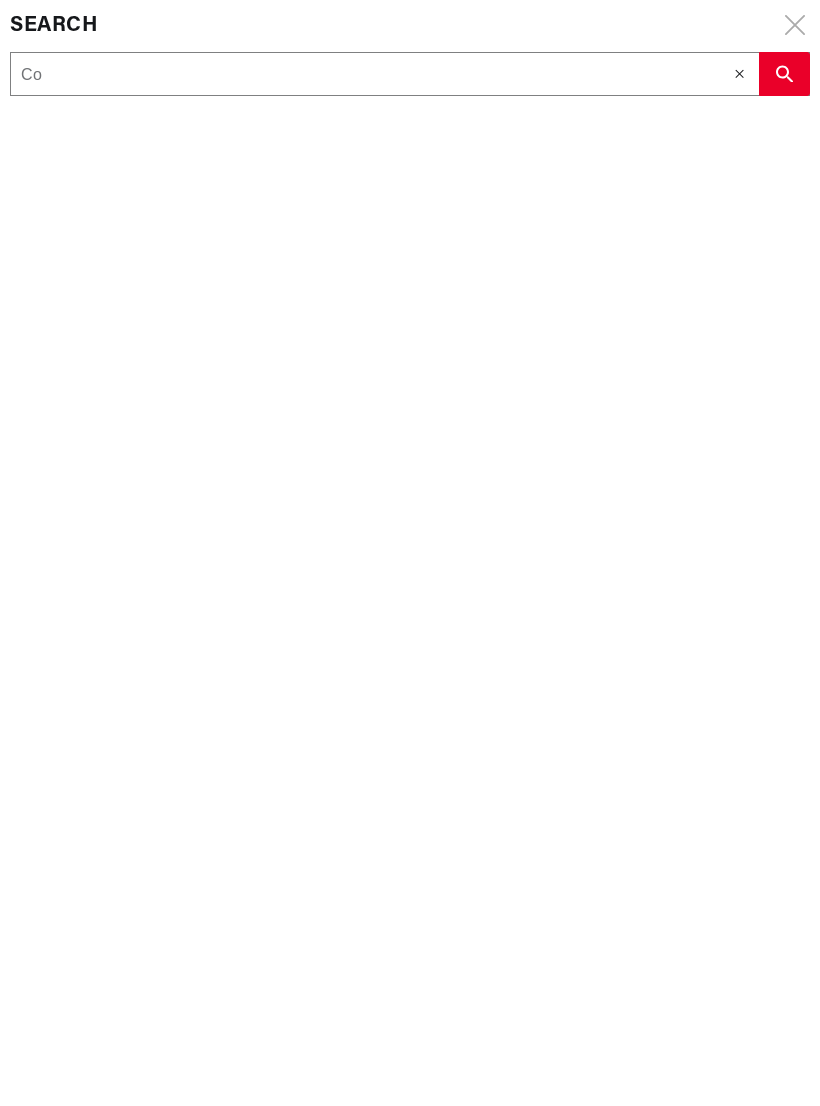 type on "Co" 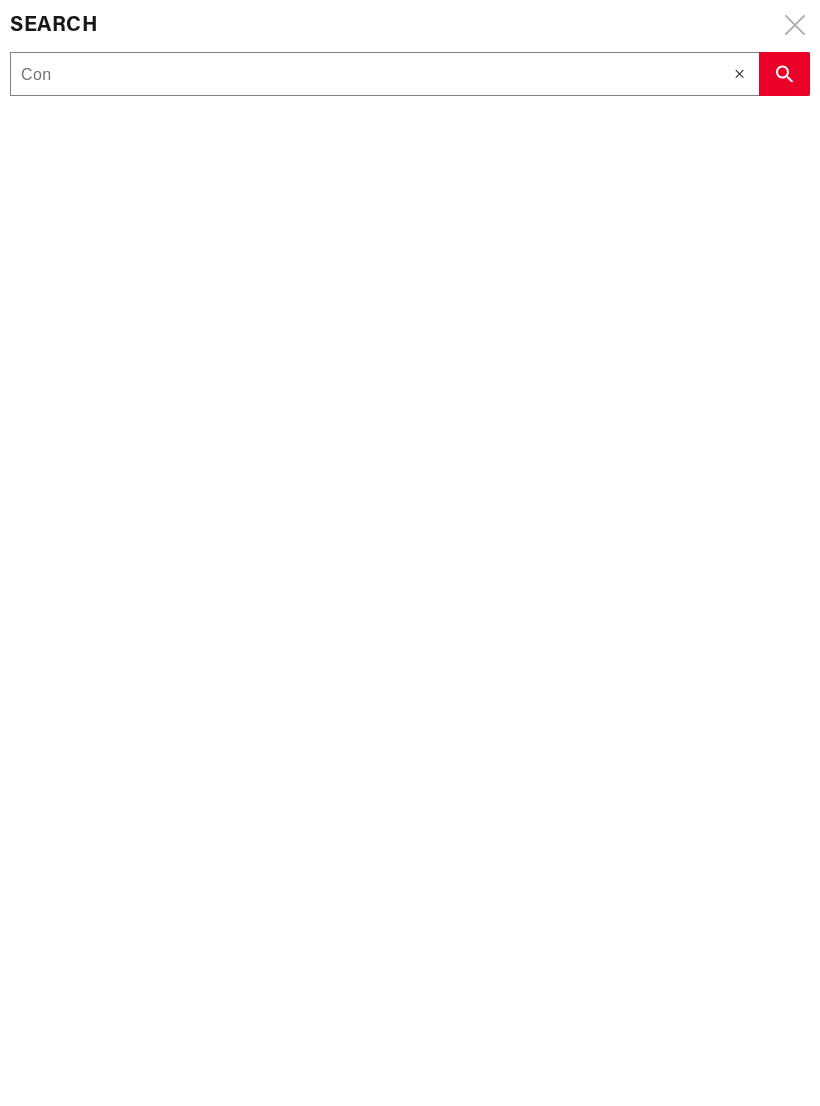 type on "Con" 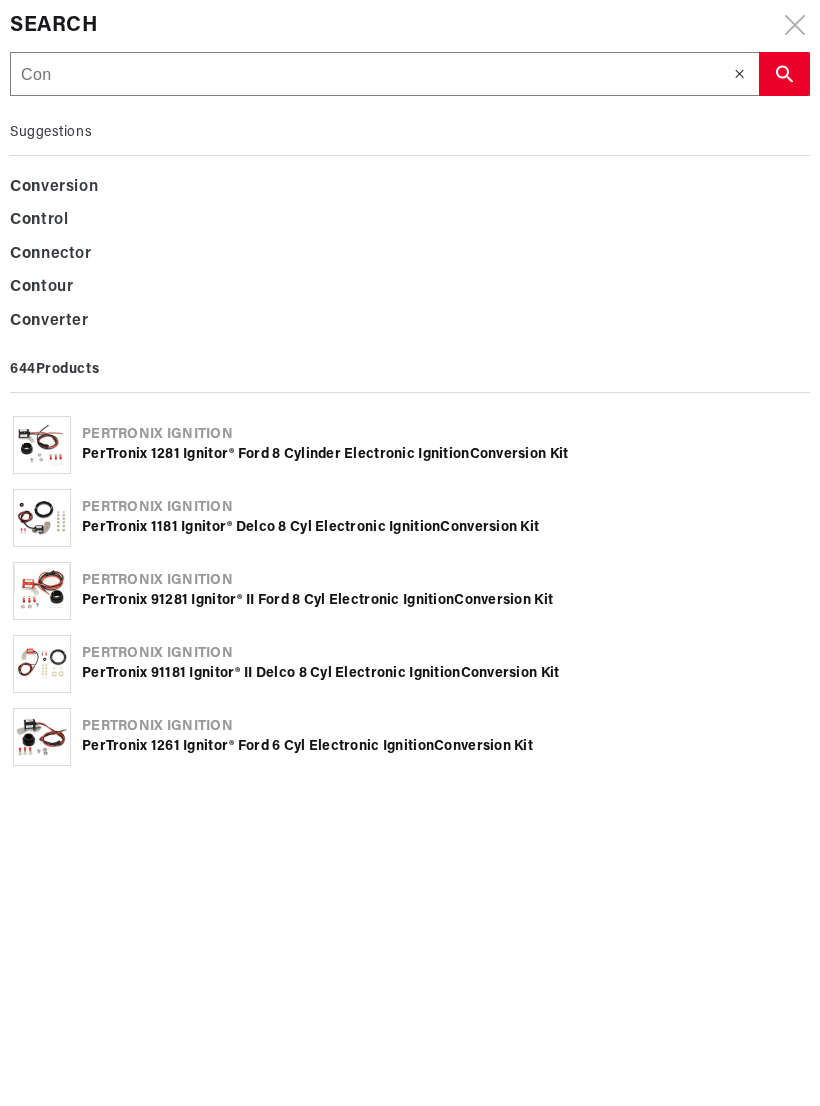 type on "Conv" 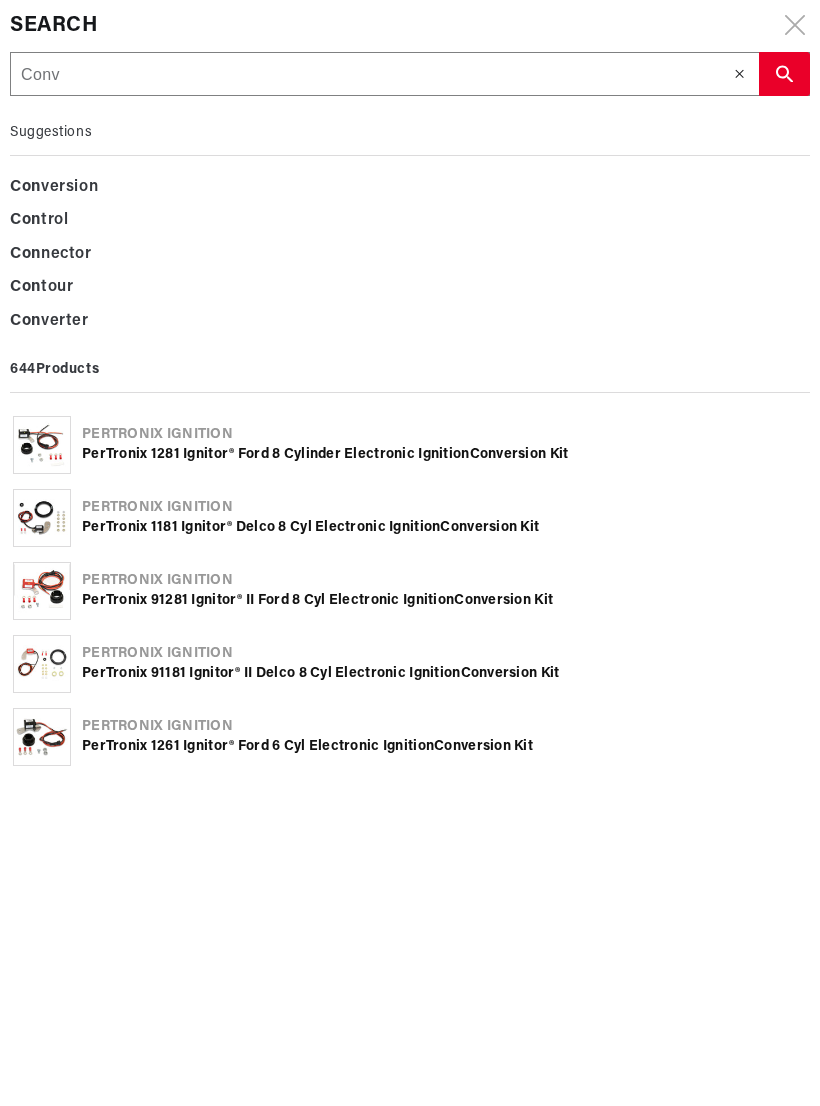 type on "Conv" 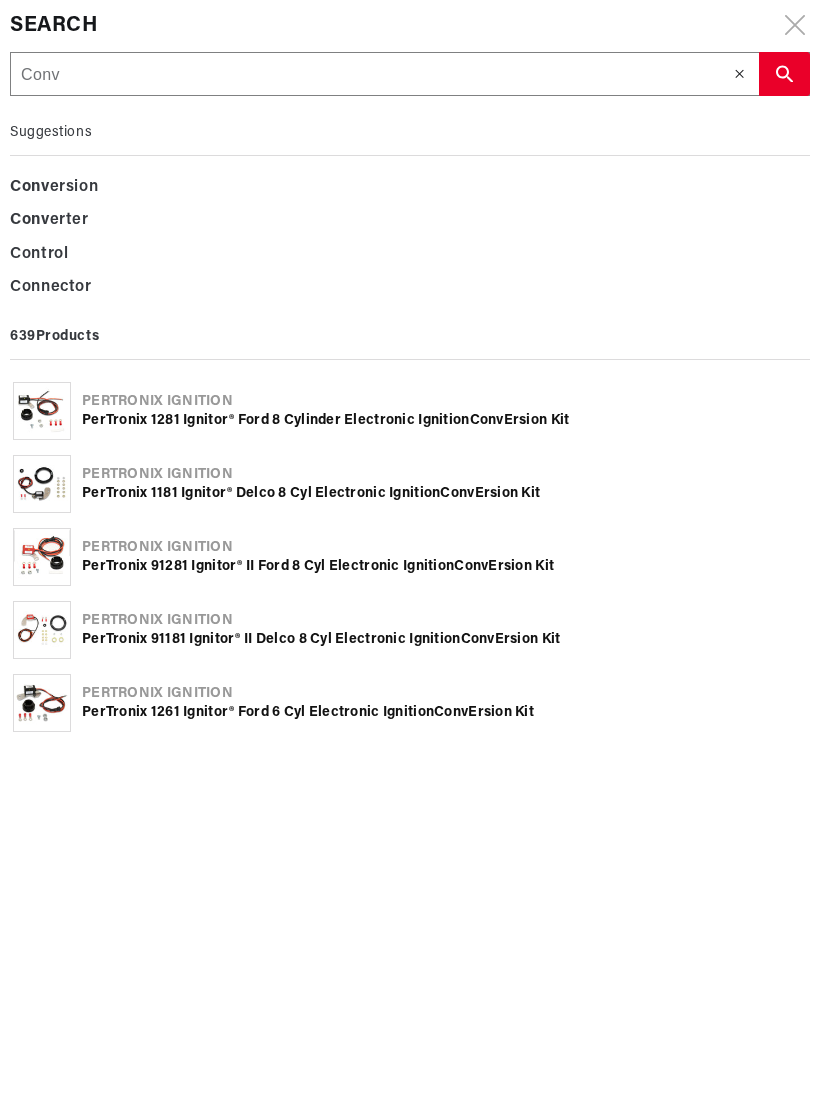 scroll, scrollTop: 0, scrollLeft: 77, axis: horizontal 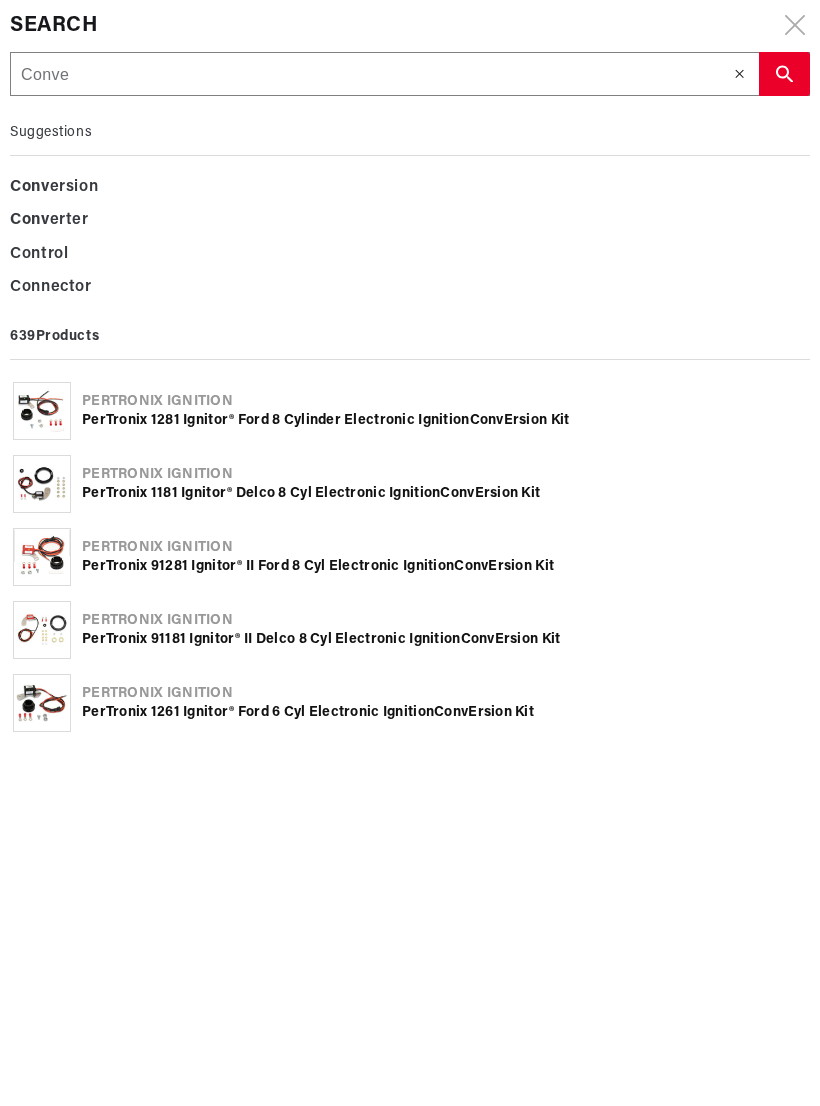 type on "Conve" 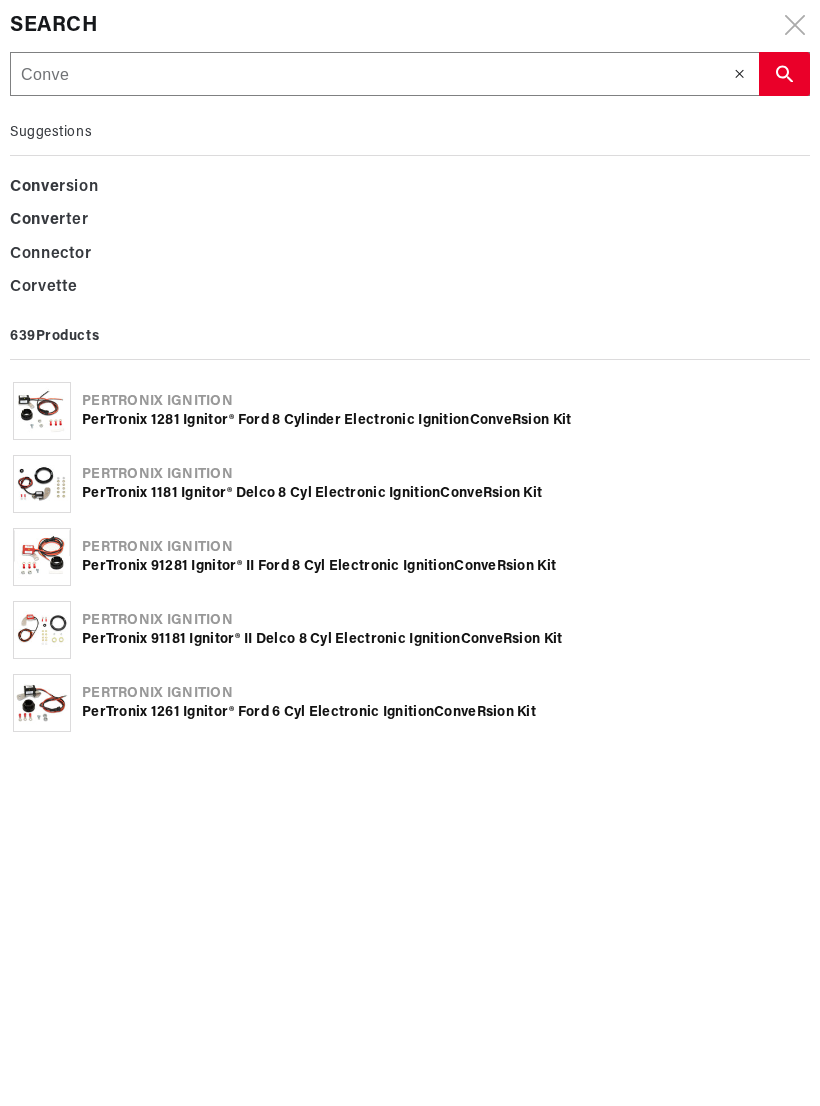 type on "Conver" 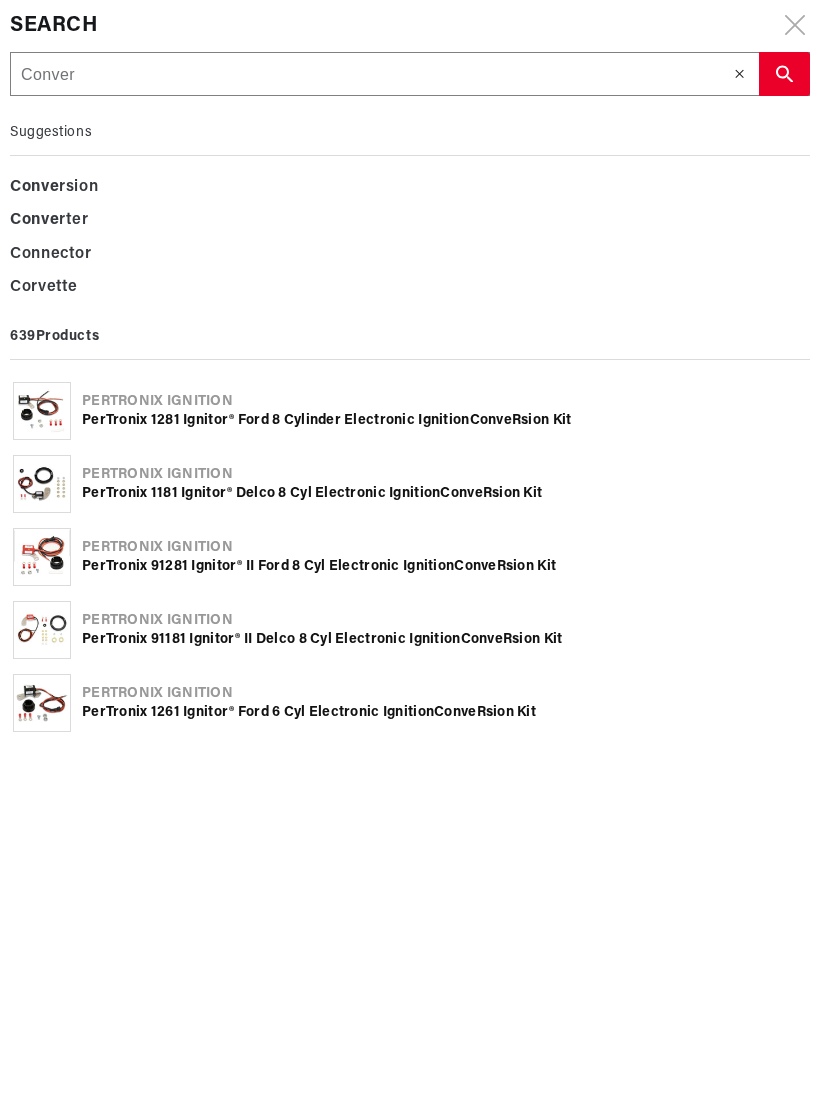 type on "Conver" 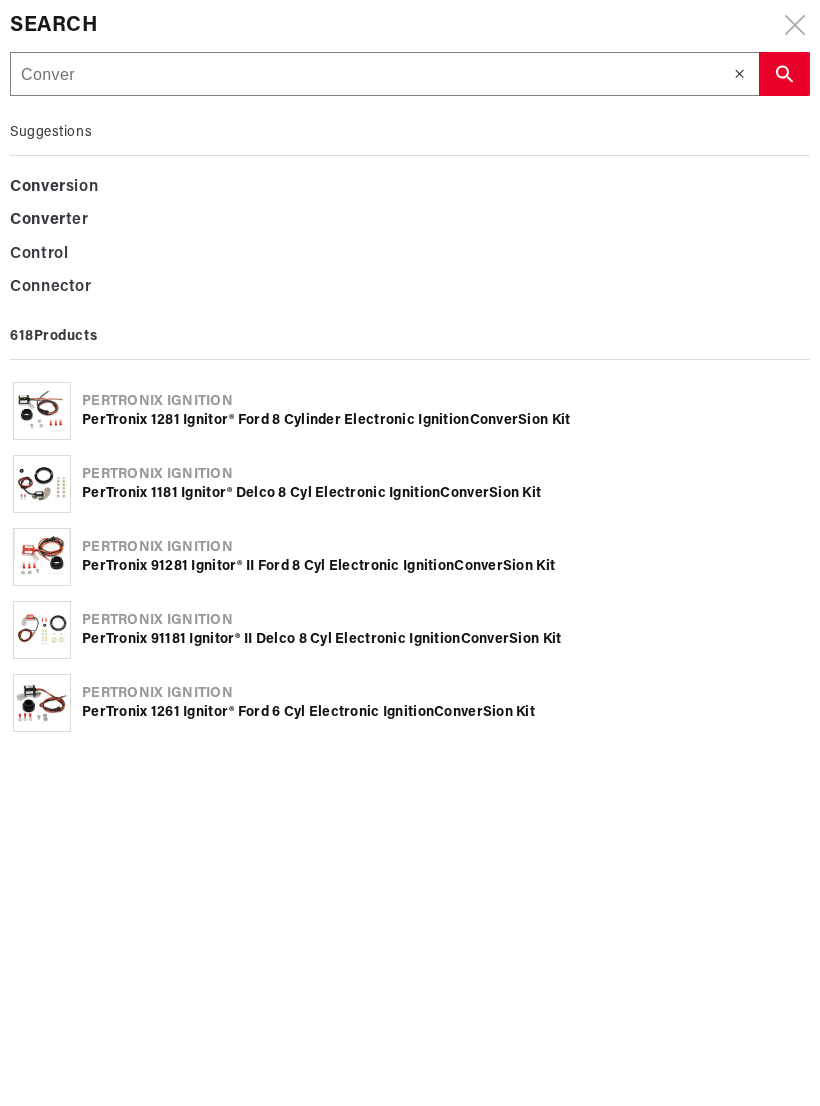 type on "Convert" 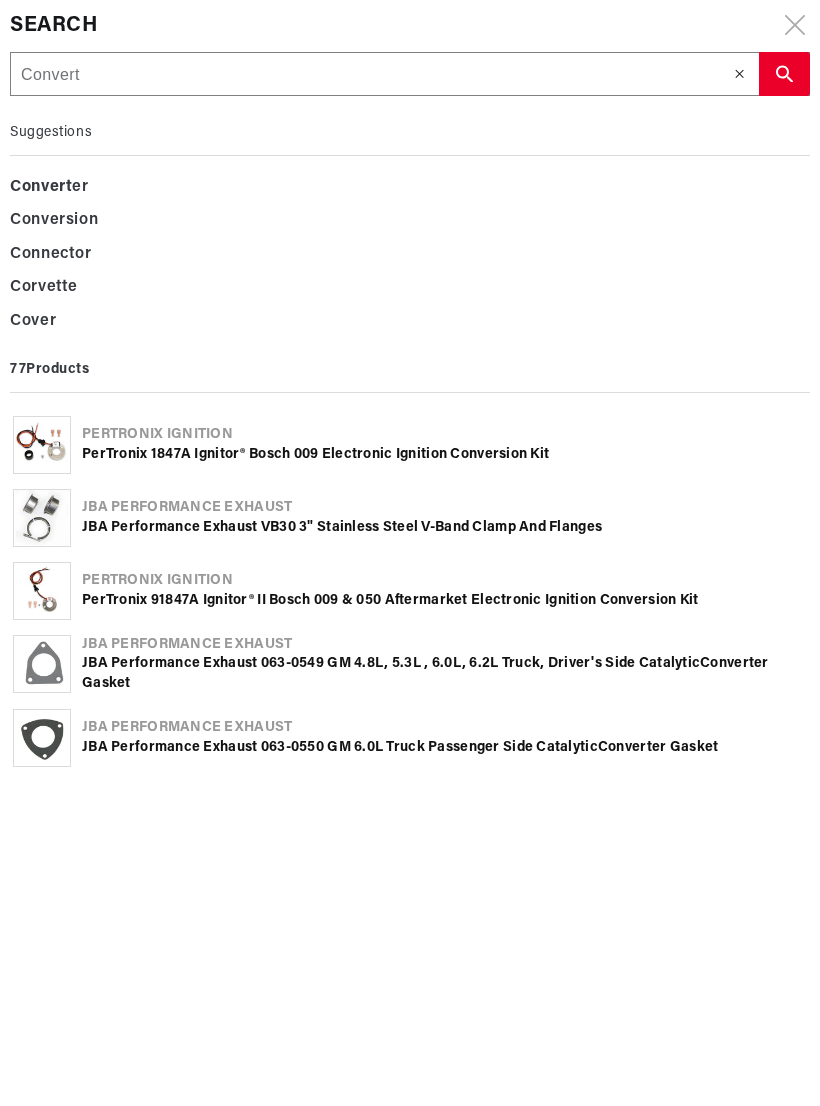 type on "Converti" 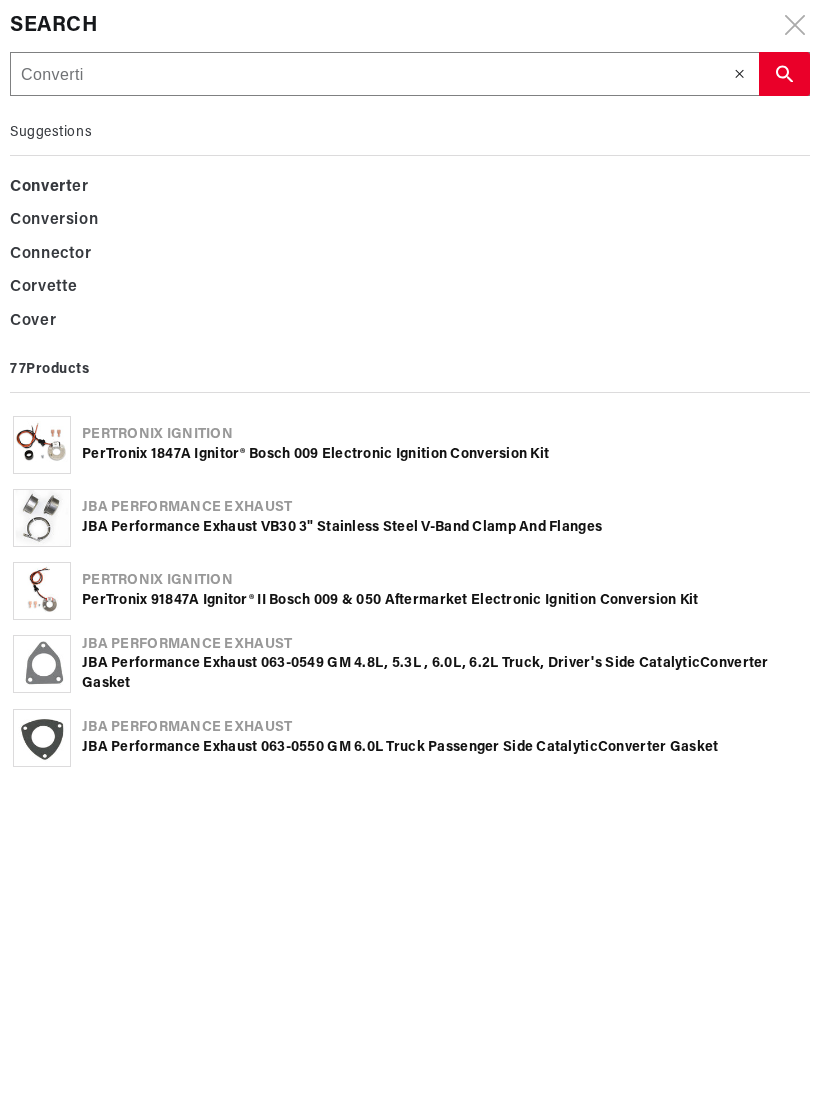 type on "Converti" 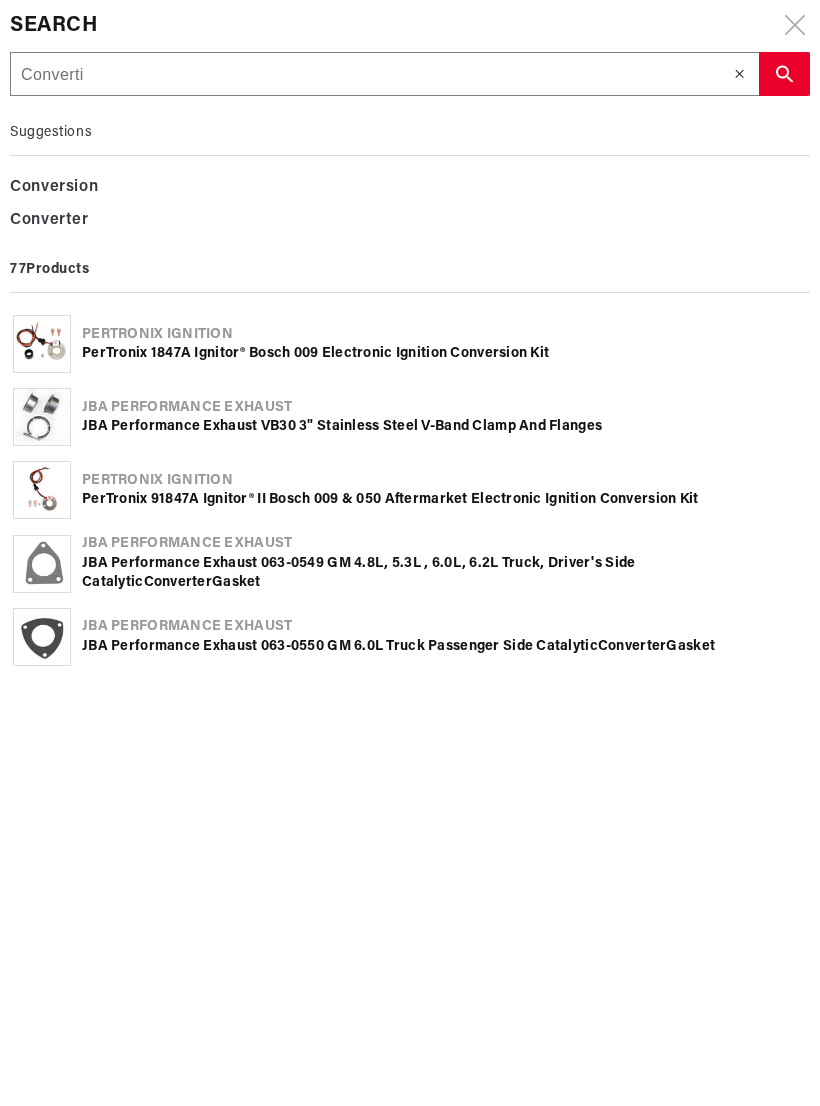 type on "Convertio" 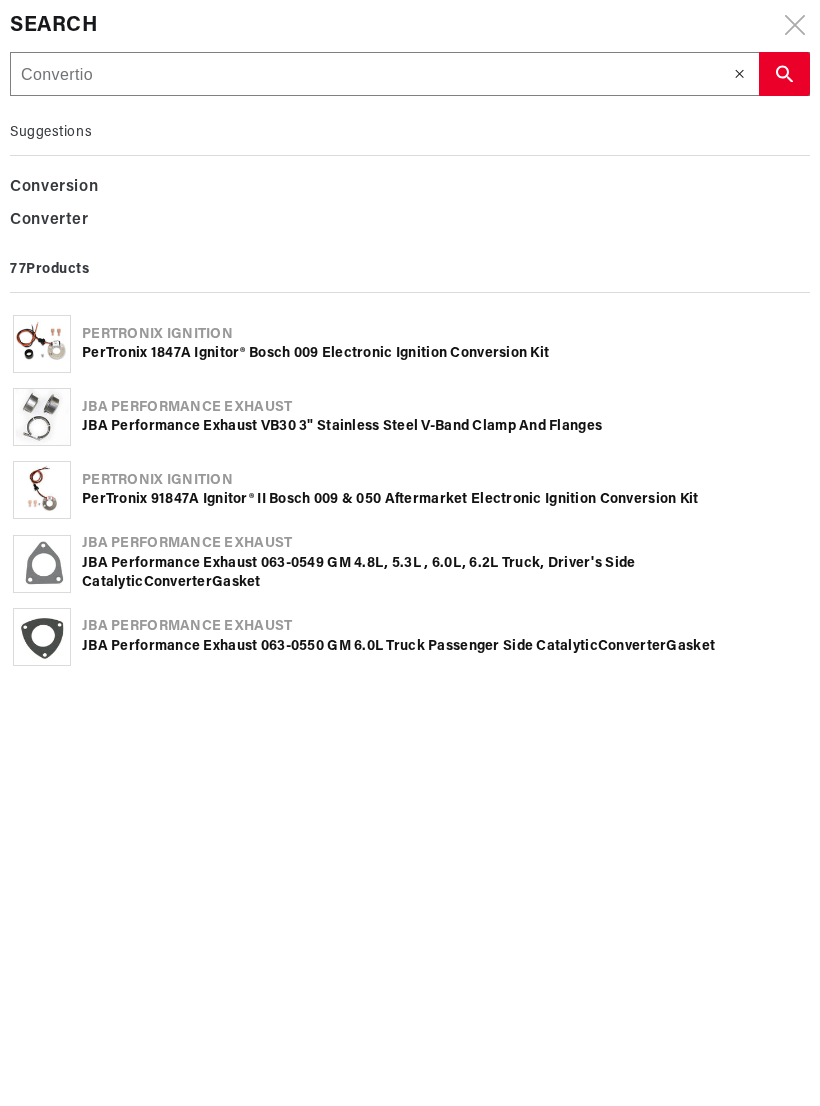type on "Convertio" 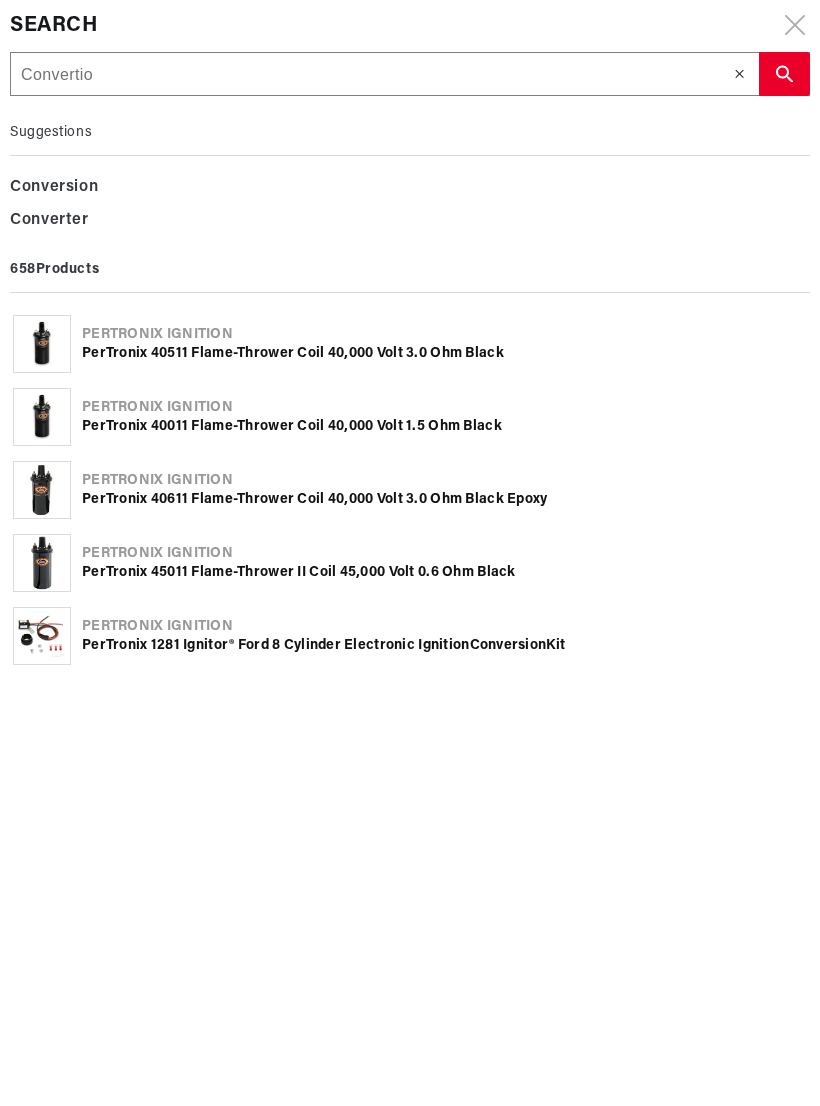 type on "Convertion" 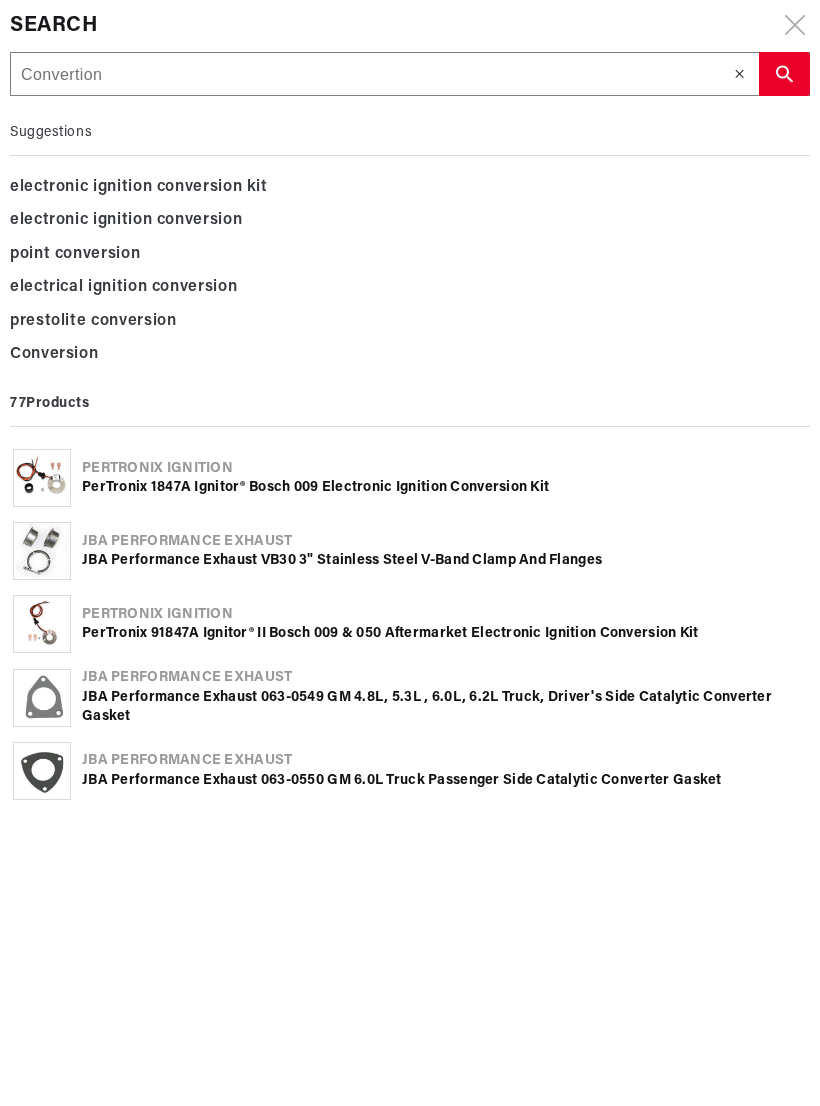 type on "Convention" 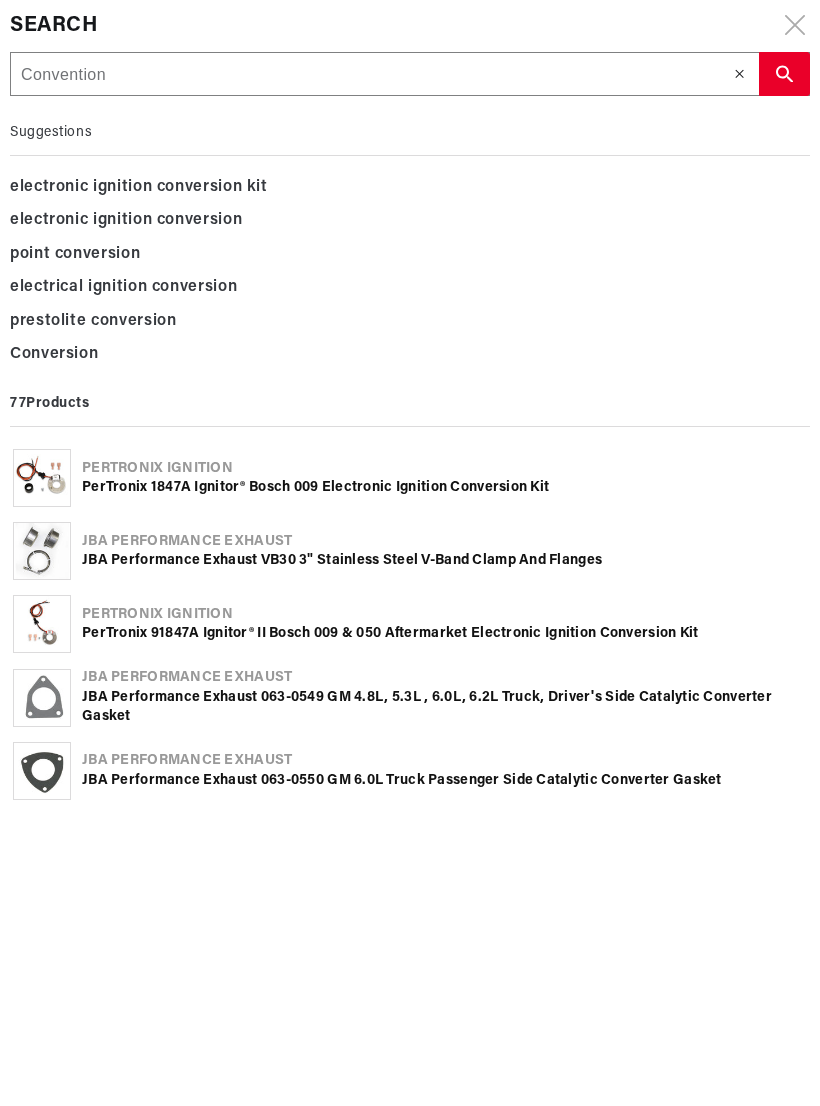 type on "Convention" 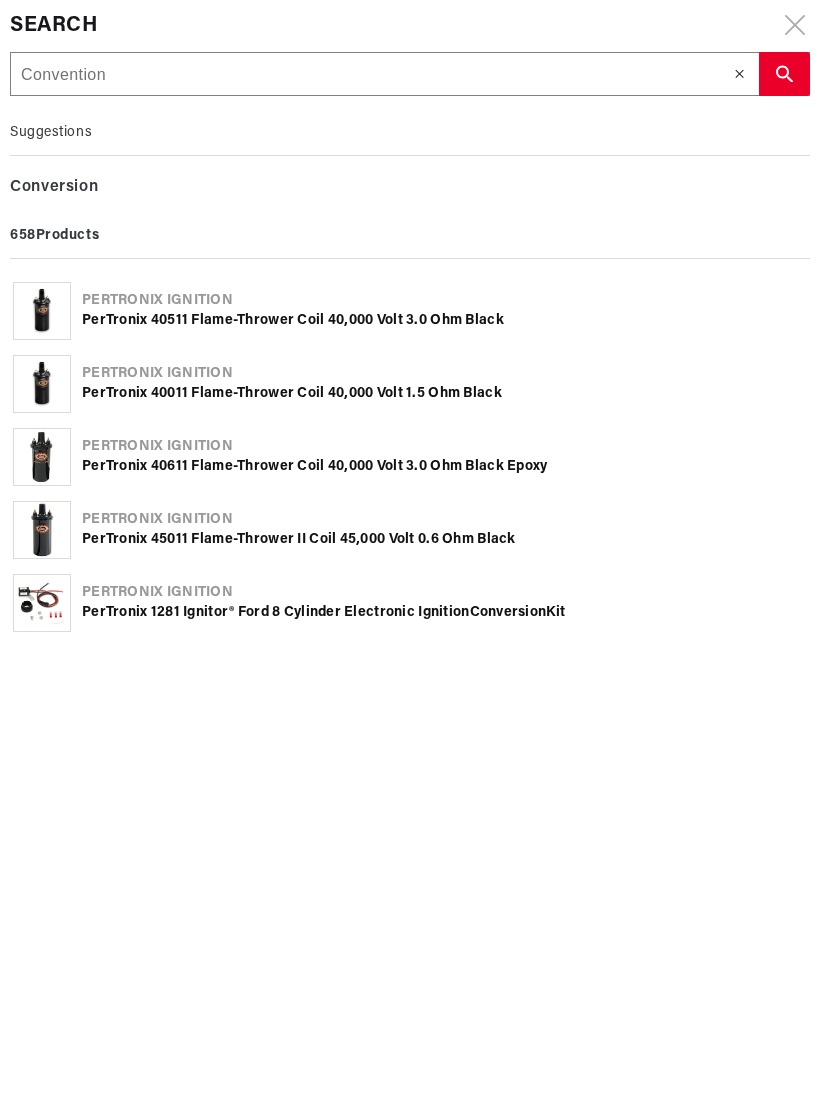 type on "Convention k" 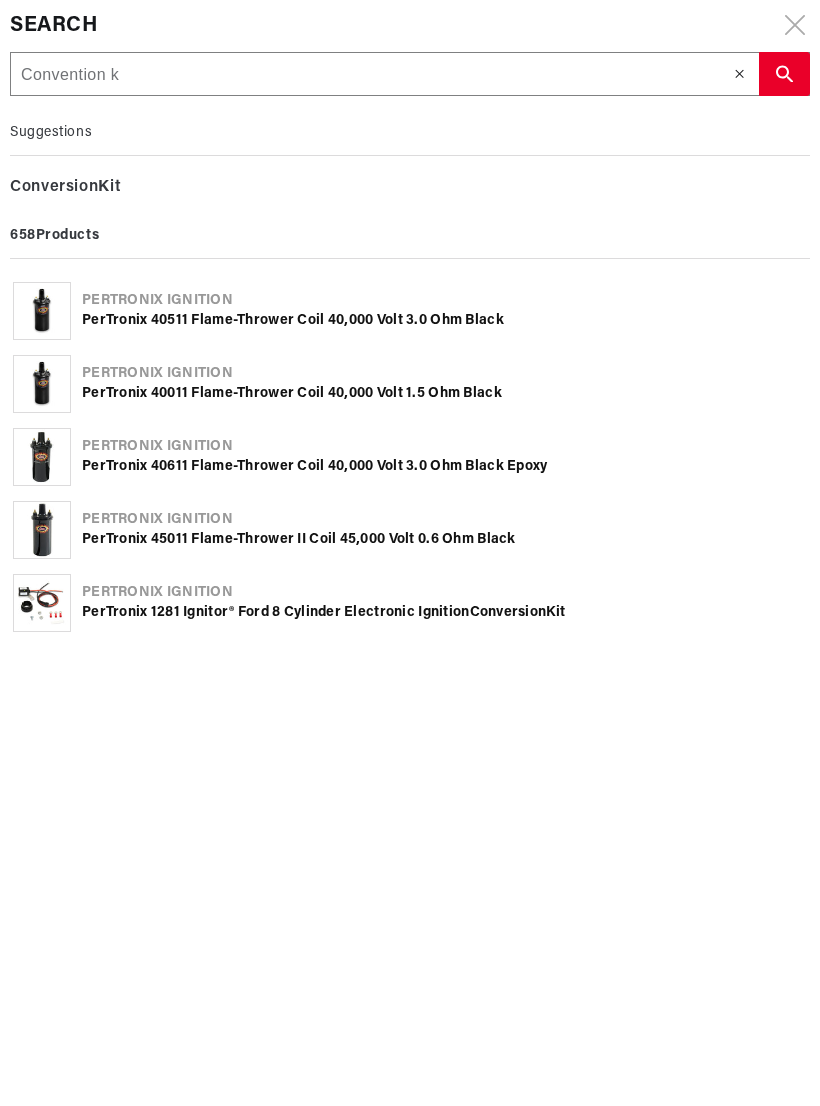 type on "Convention ki" 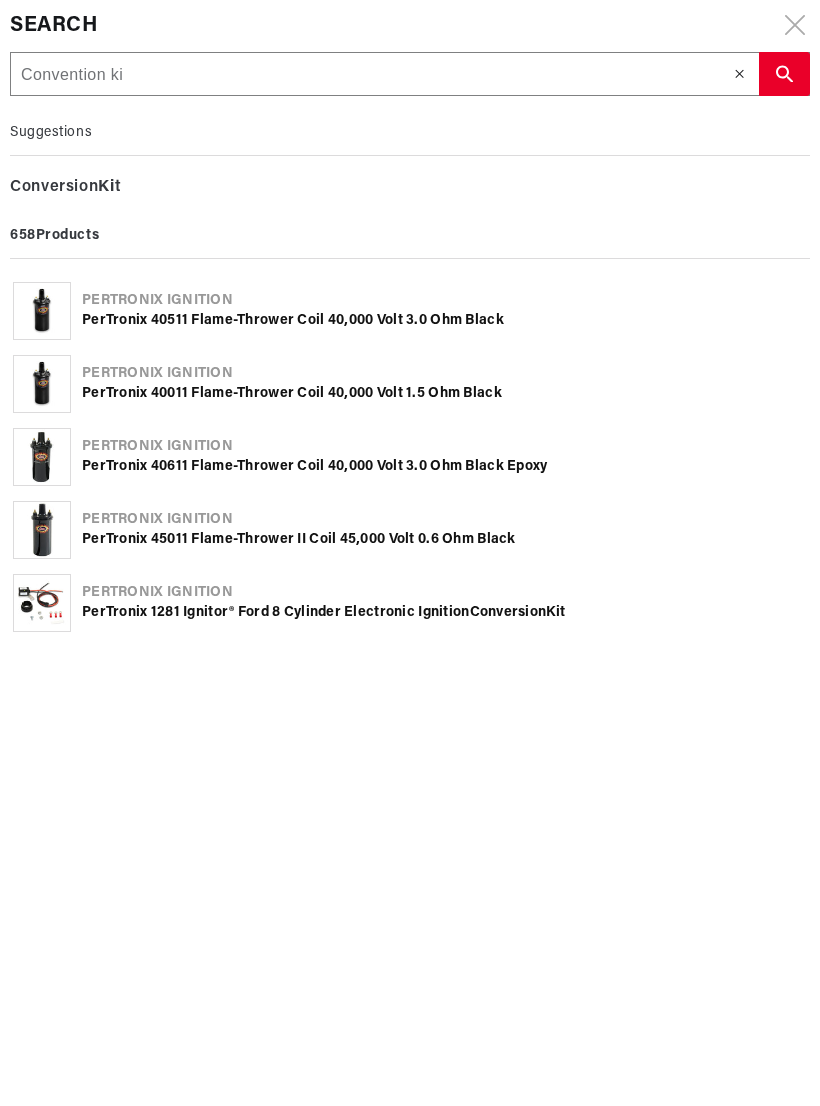 type on "Convention kit" 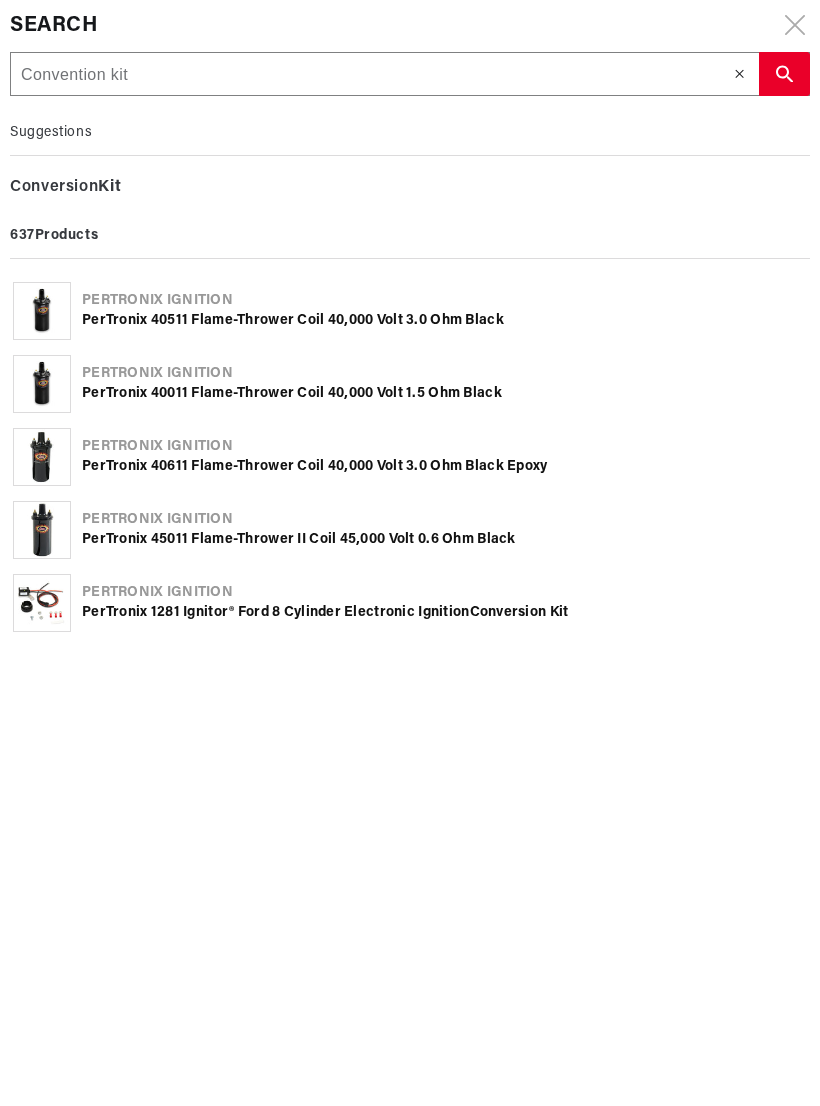 type on "Conversion kit" 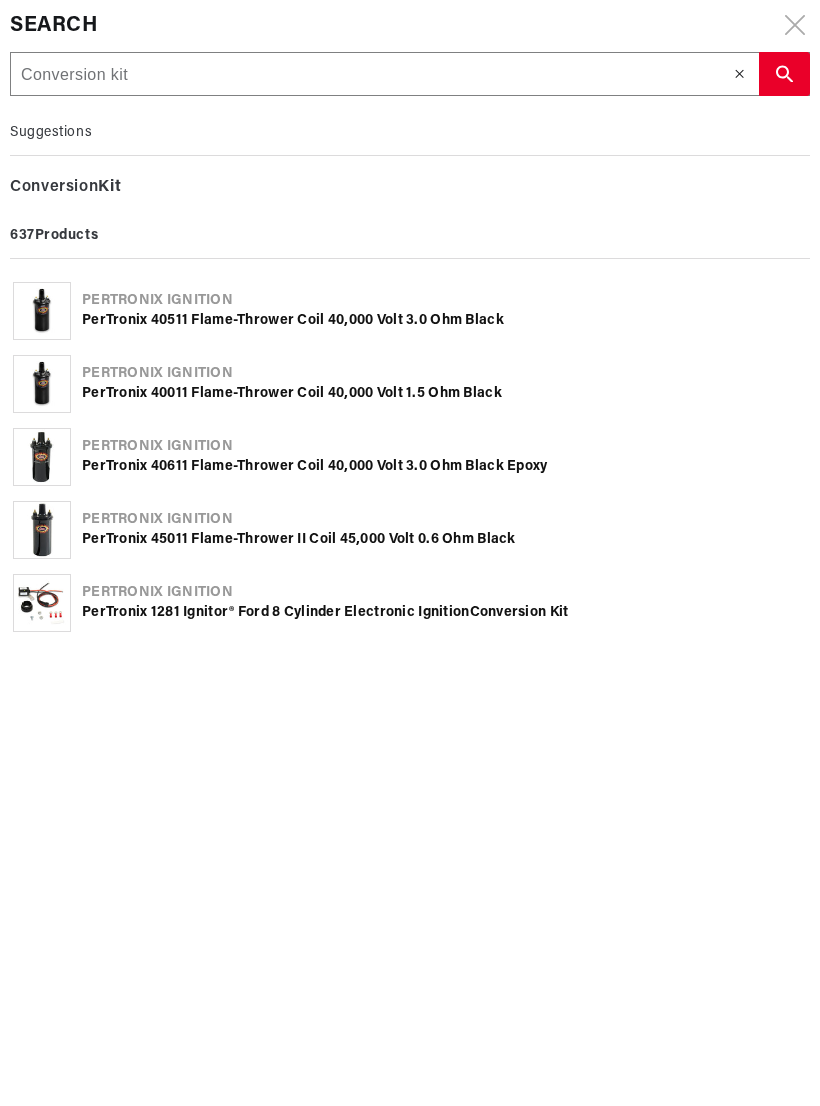 type on "Conversion kit" 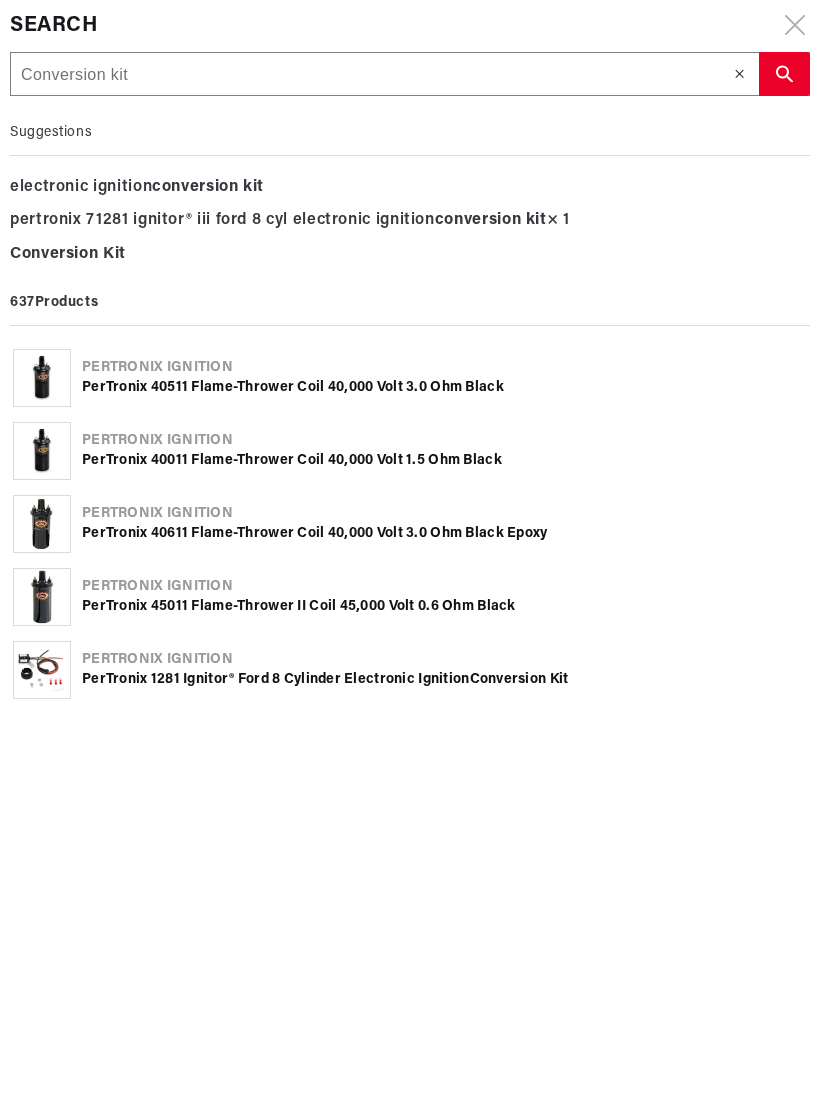 scroll, scrollTop: 0, scrollLeft: 0, axis: both 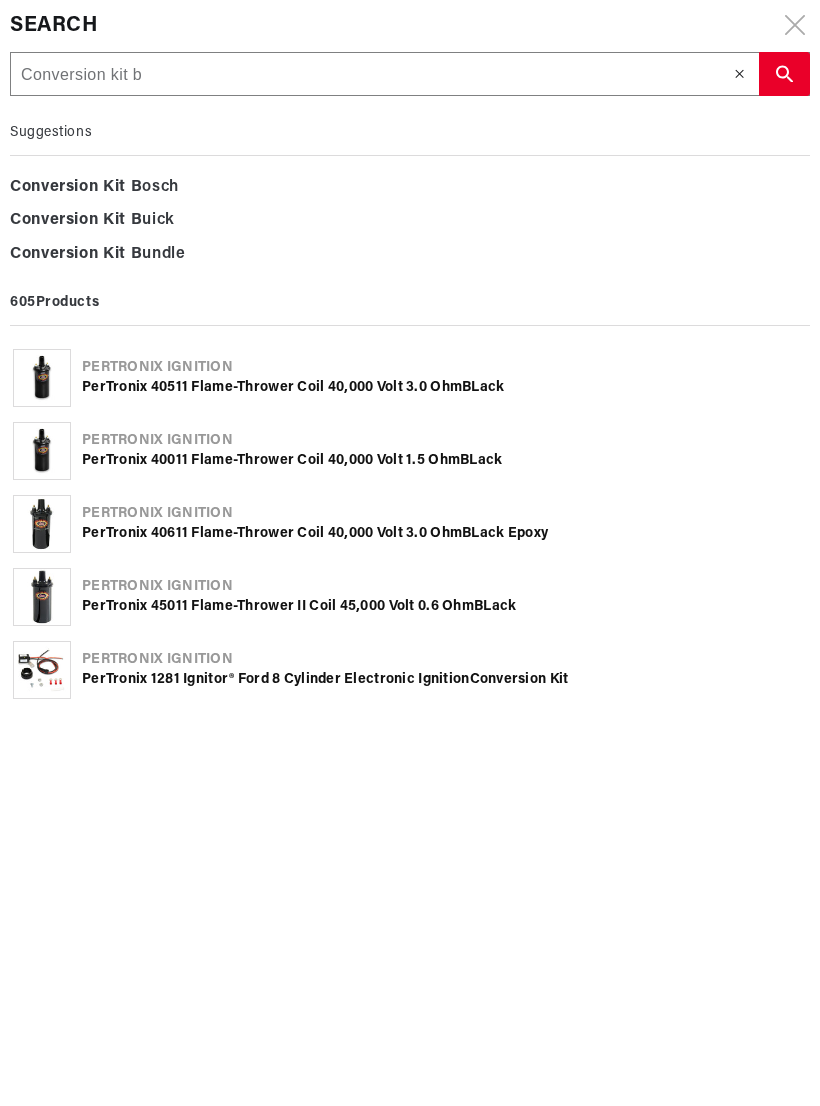 type on "Conversion kit bu" 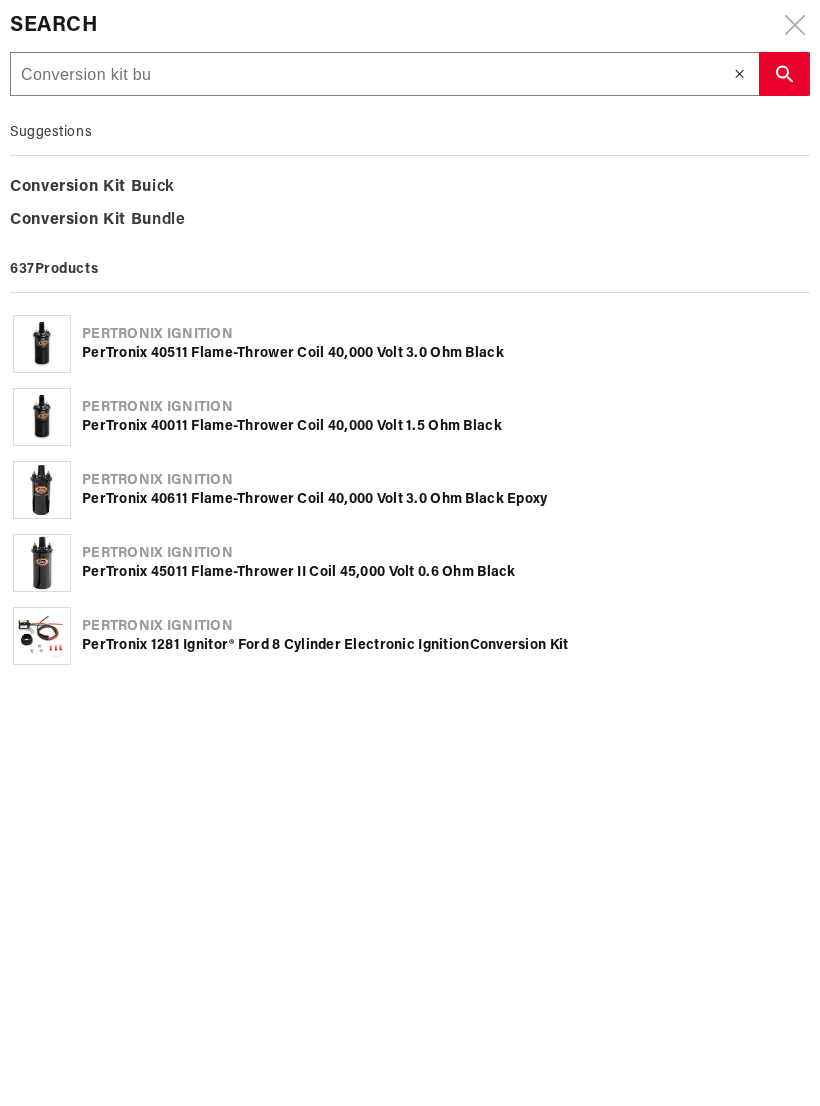 type on "Conversion kit bun" 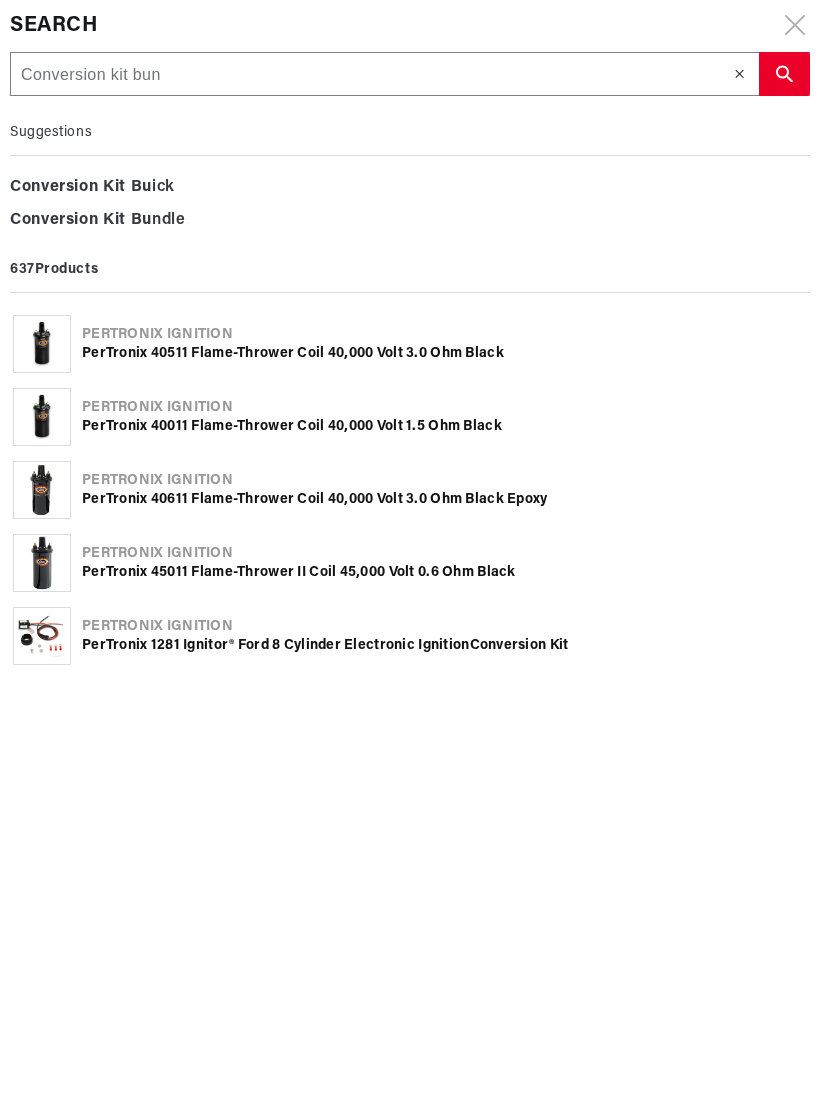 type on "Conversion kit bun" 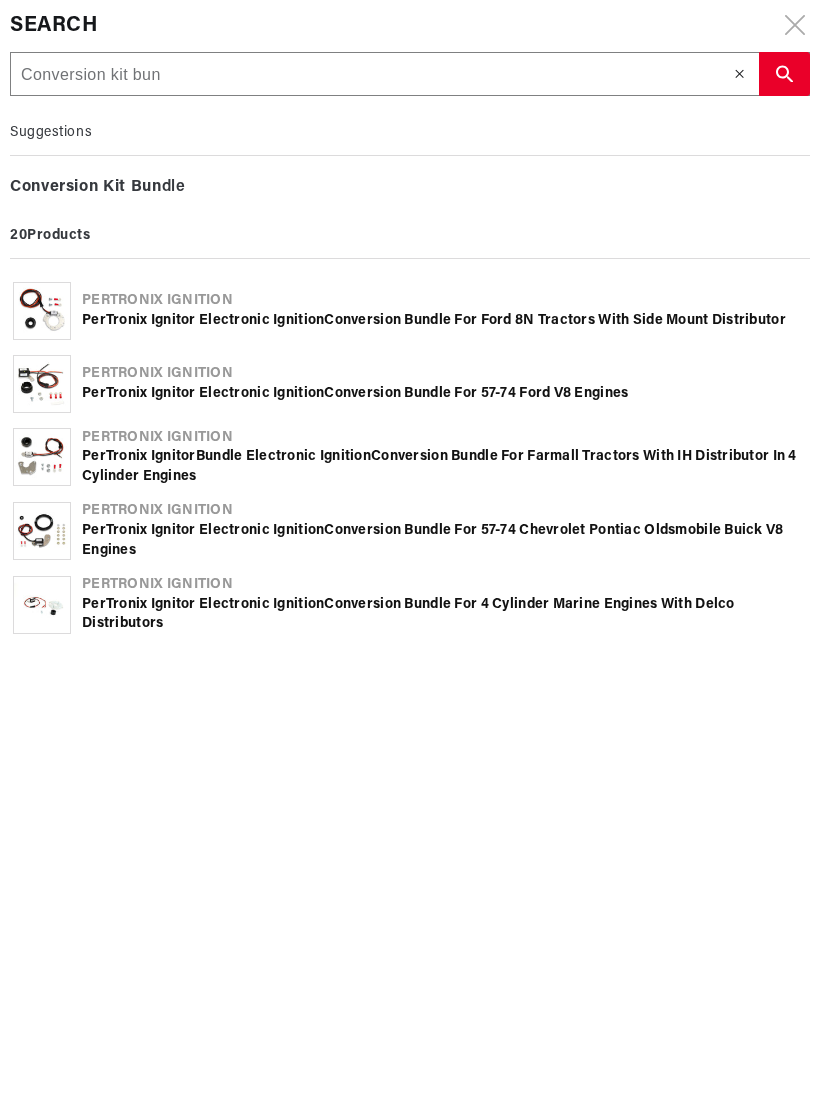 scroll, scrollTop: 0, scrollLeft: 0, axis: both 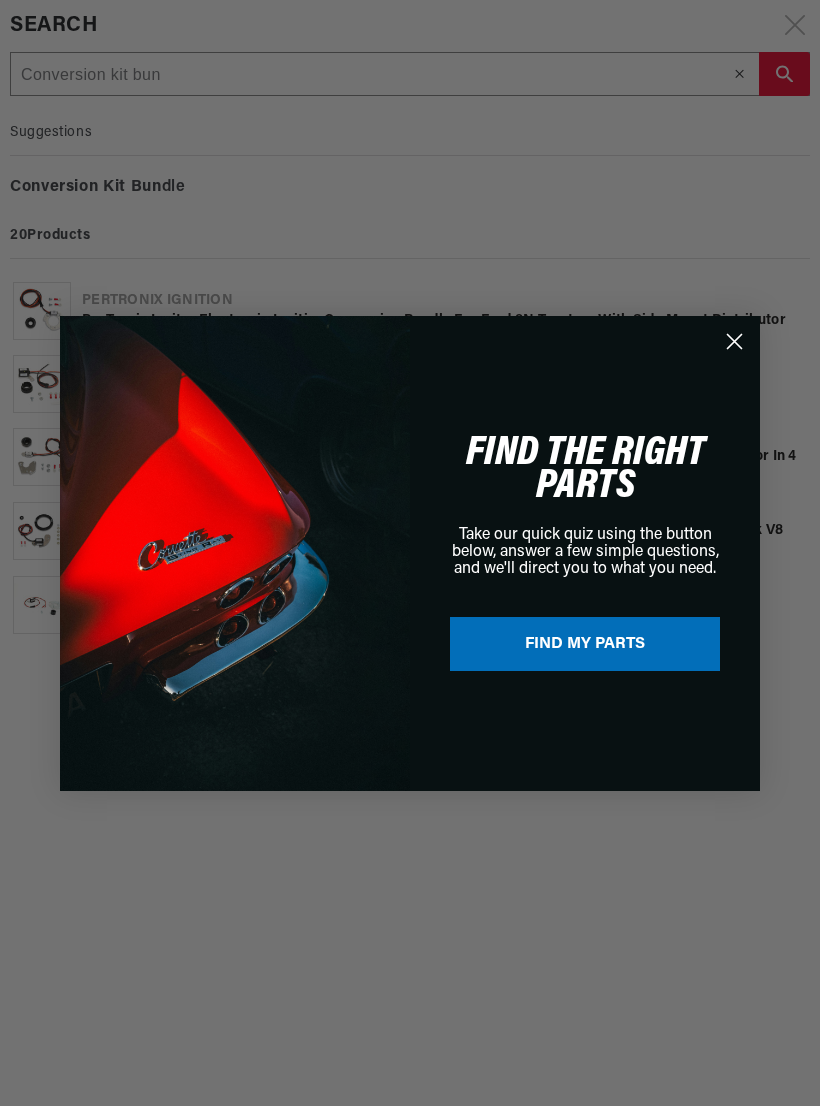 click 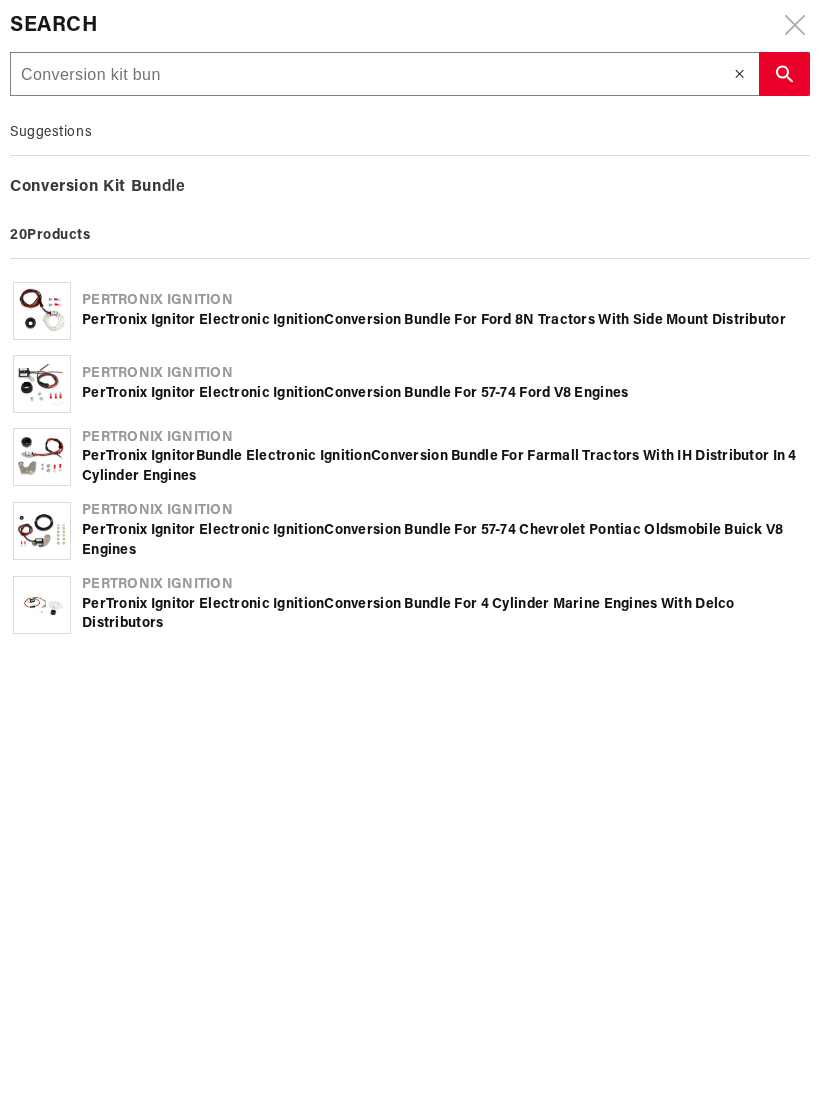 scroll, scrollTop: 0, scrollLeft: 640, axis: horizontal 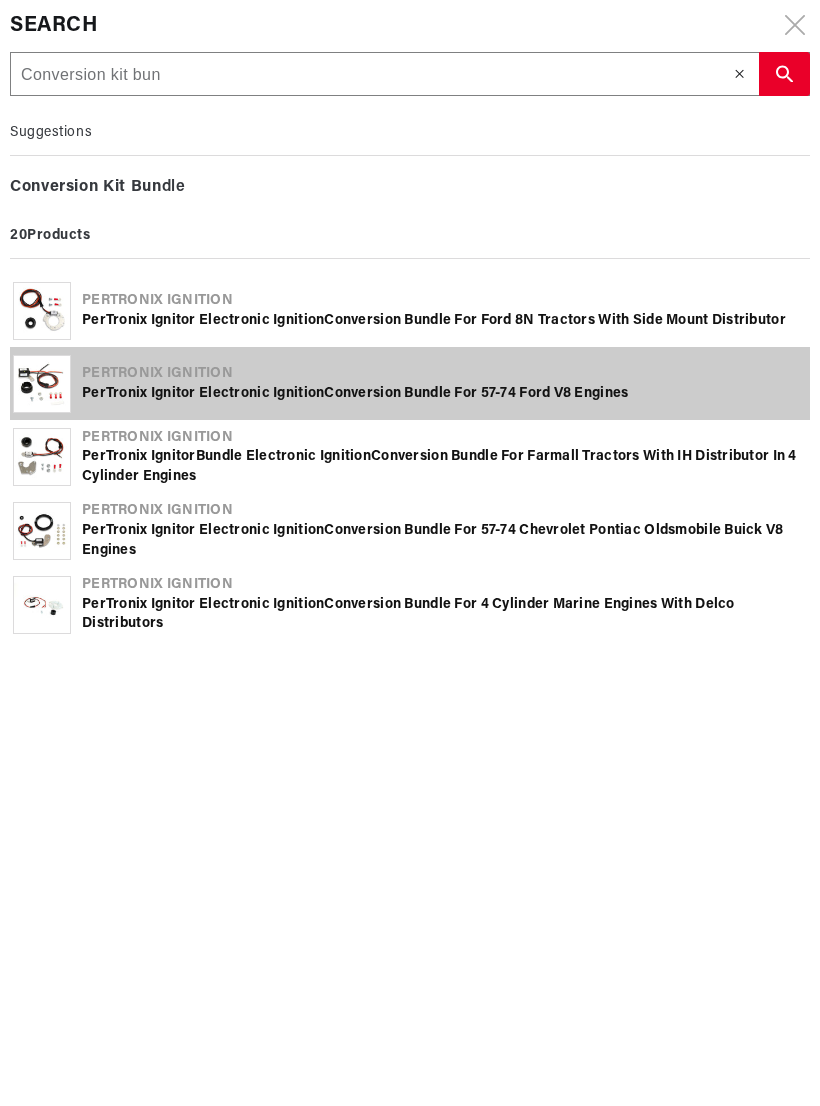 click on "PerTronix Ignitor Electronic Ignition  Conversion   Bun dle for 57-74 Ford V8 Engines" at bounding box center (444, 394) 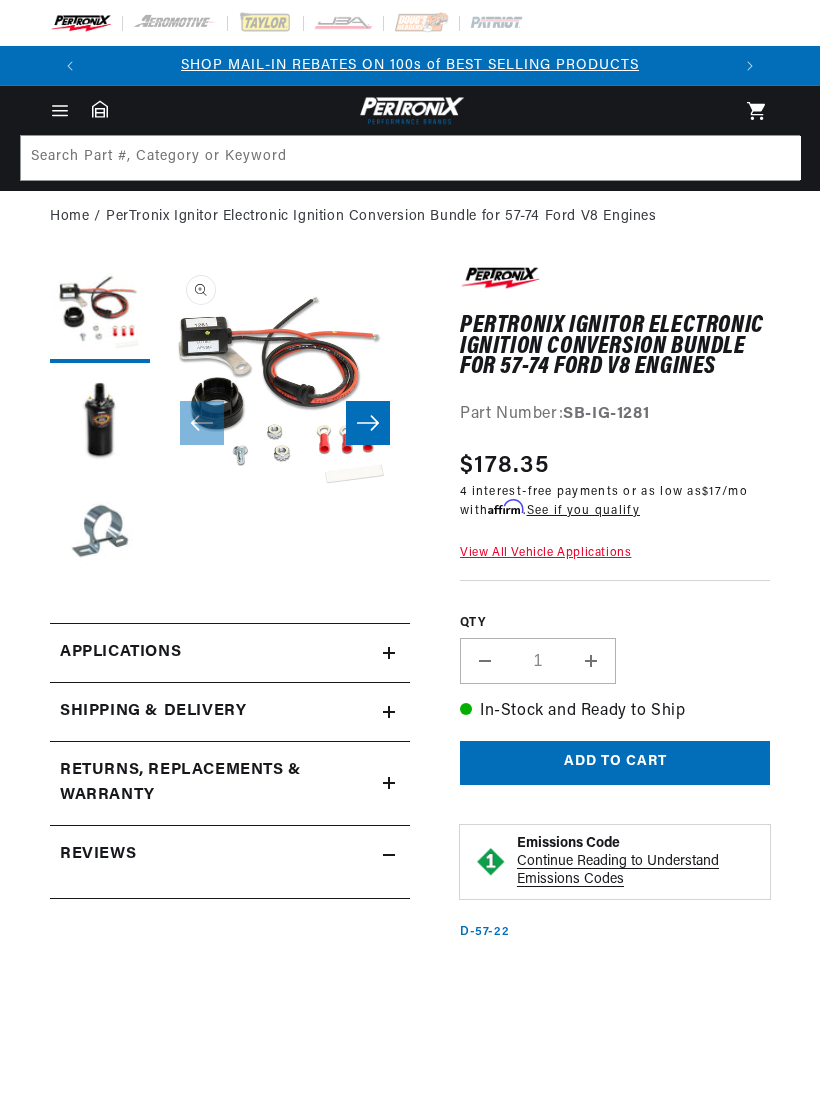 scroll, scrollTop: 0, scrollLeft: 0, axis: both 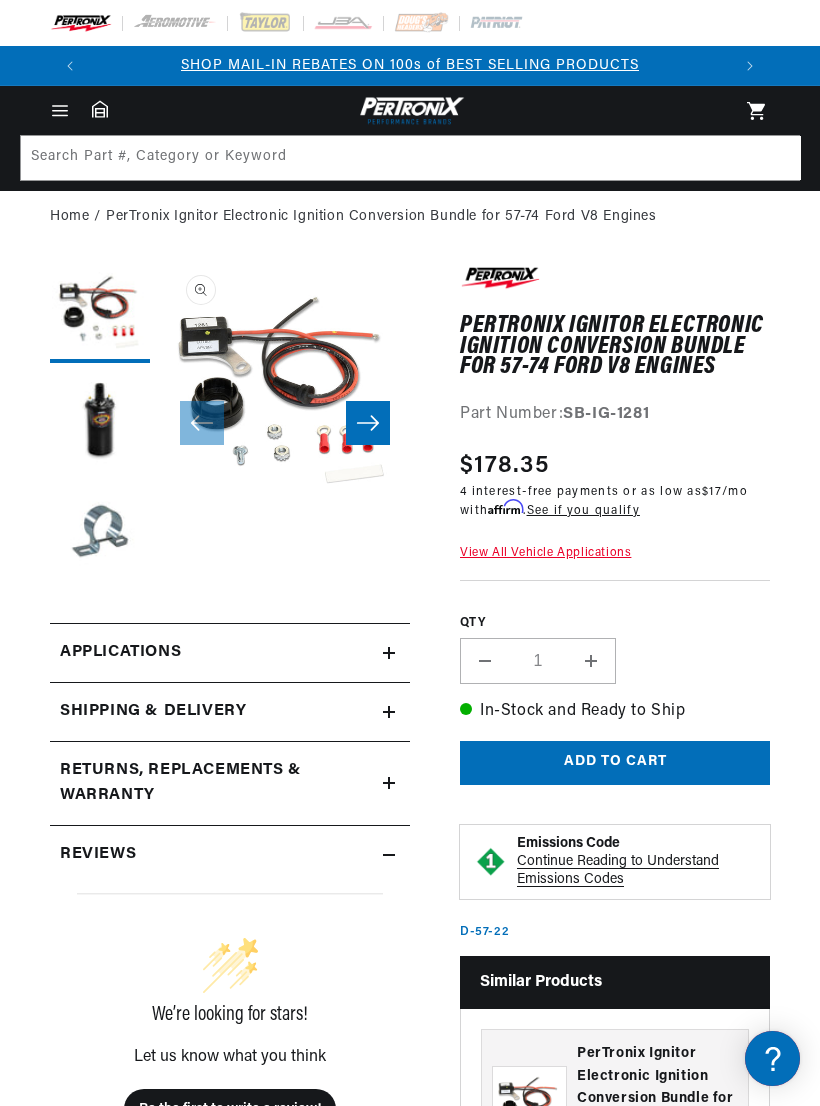 click 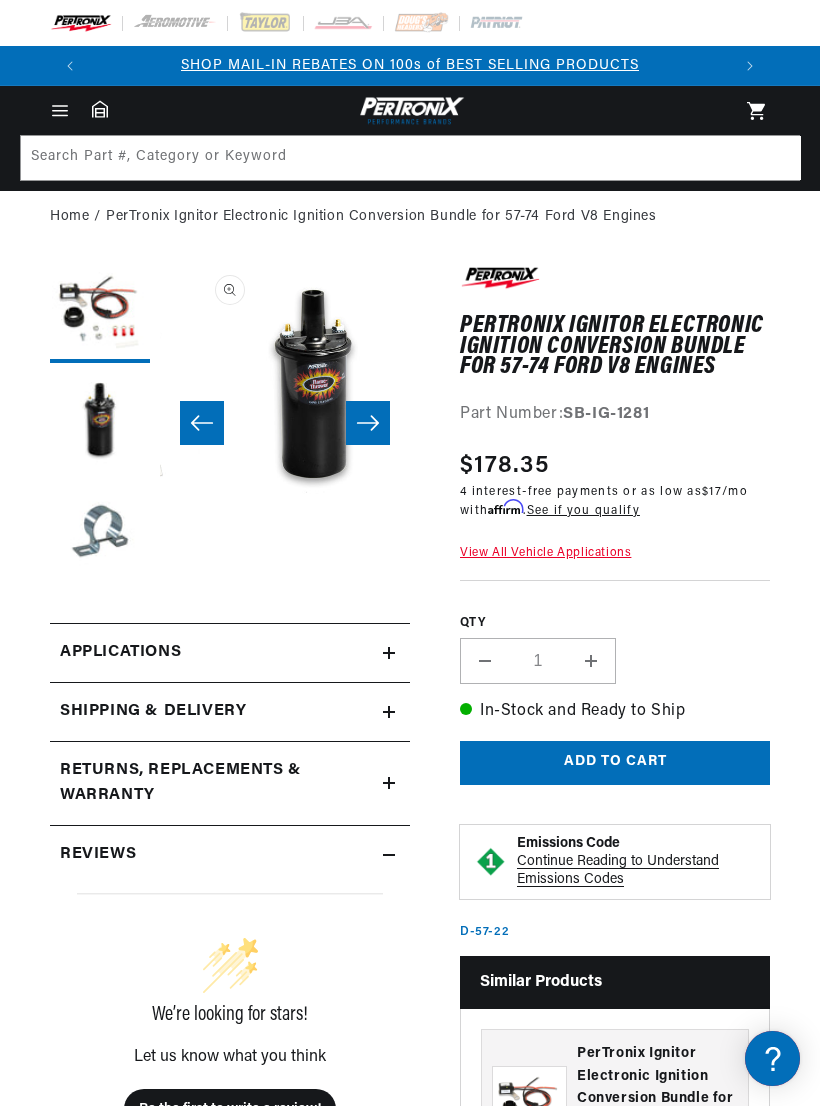 scroll, scrollTop: 0, scrollLeft: 250, axis: horizontal 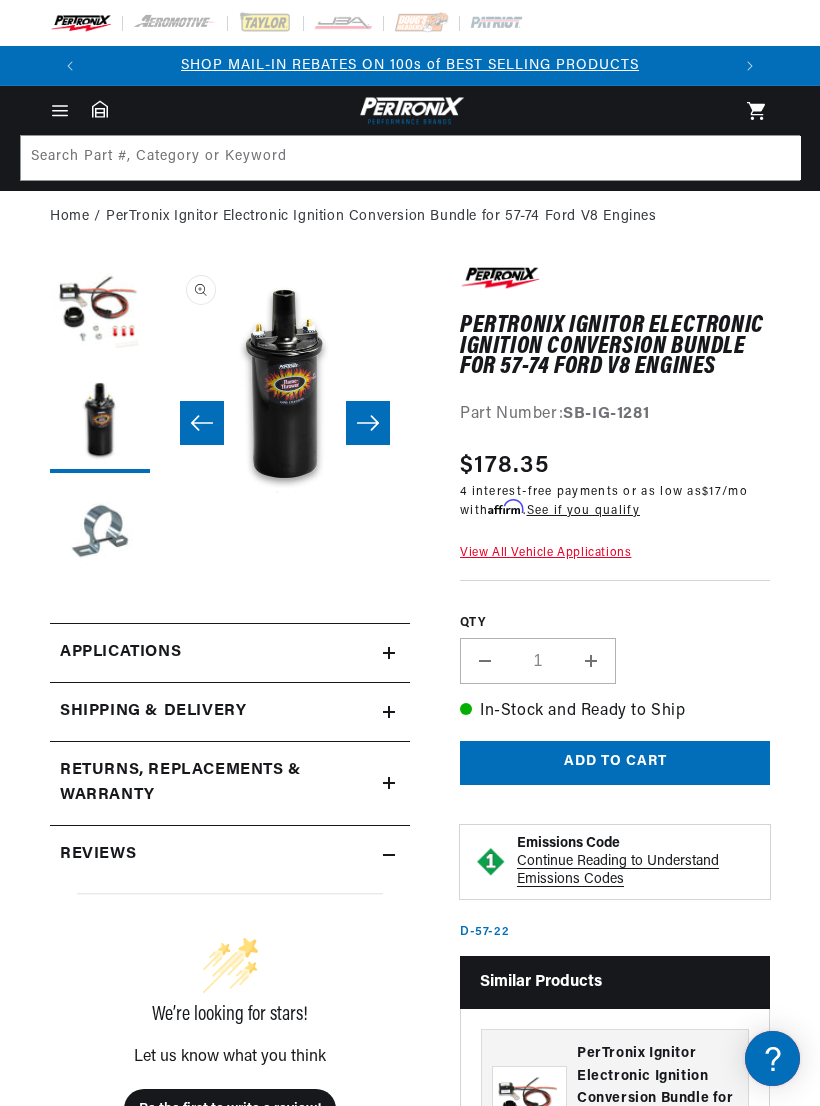 click 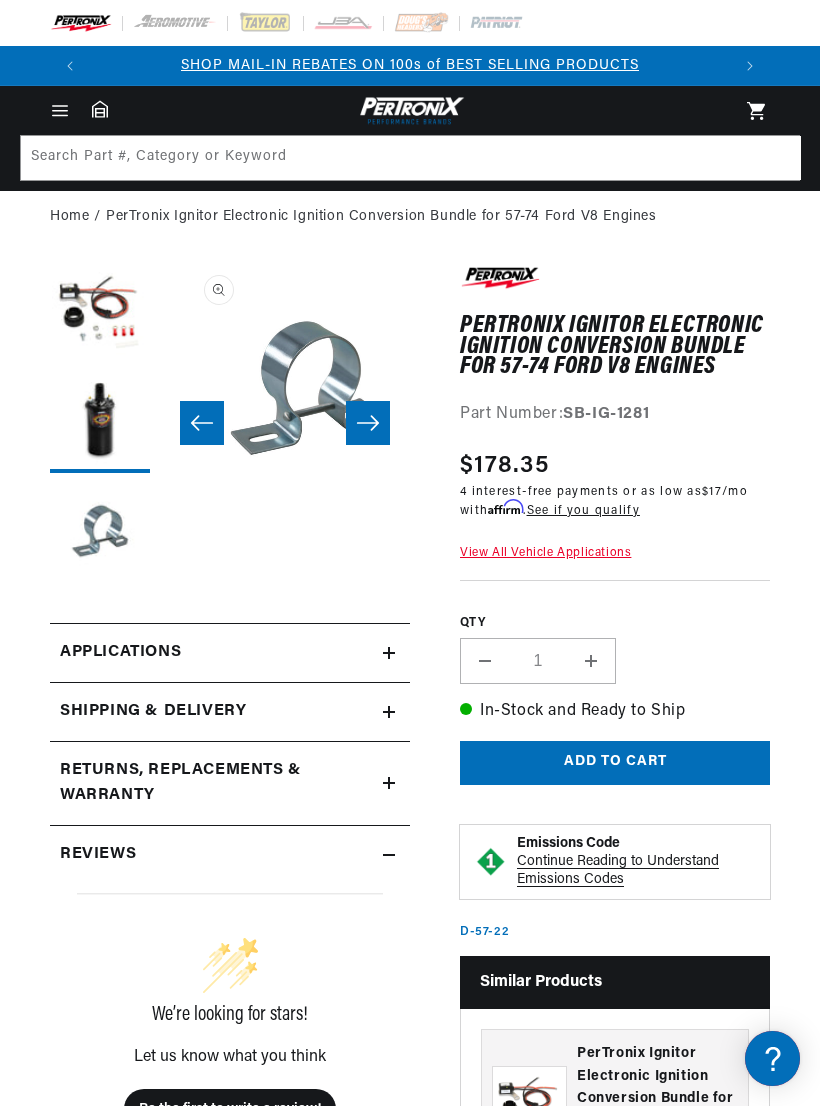 scroll, scrollTop: 0, scrollLeft: 111, axis: horizontal 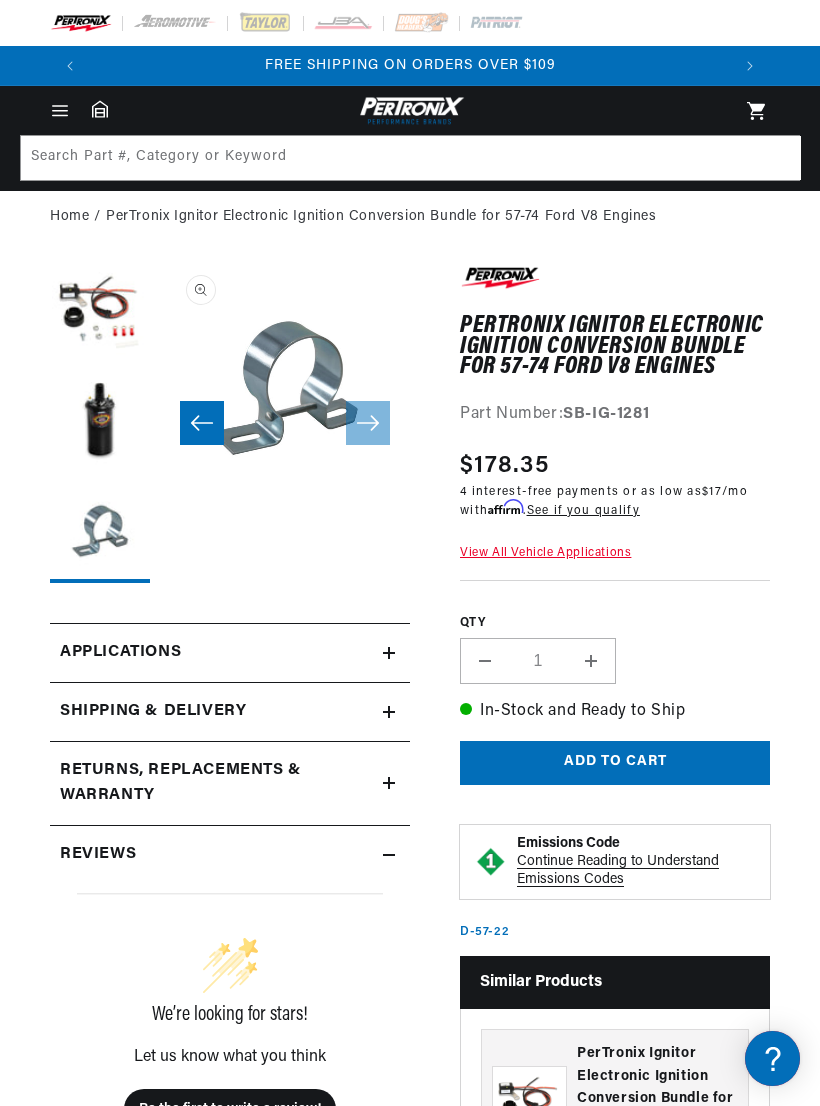 click at bounding box center (202, 423) 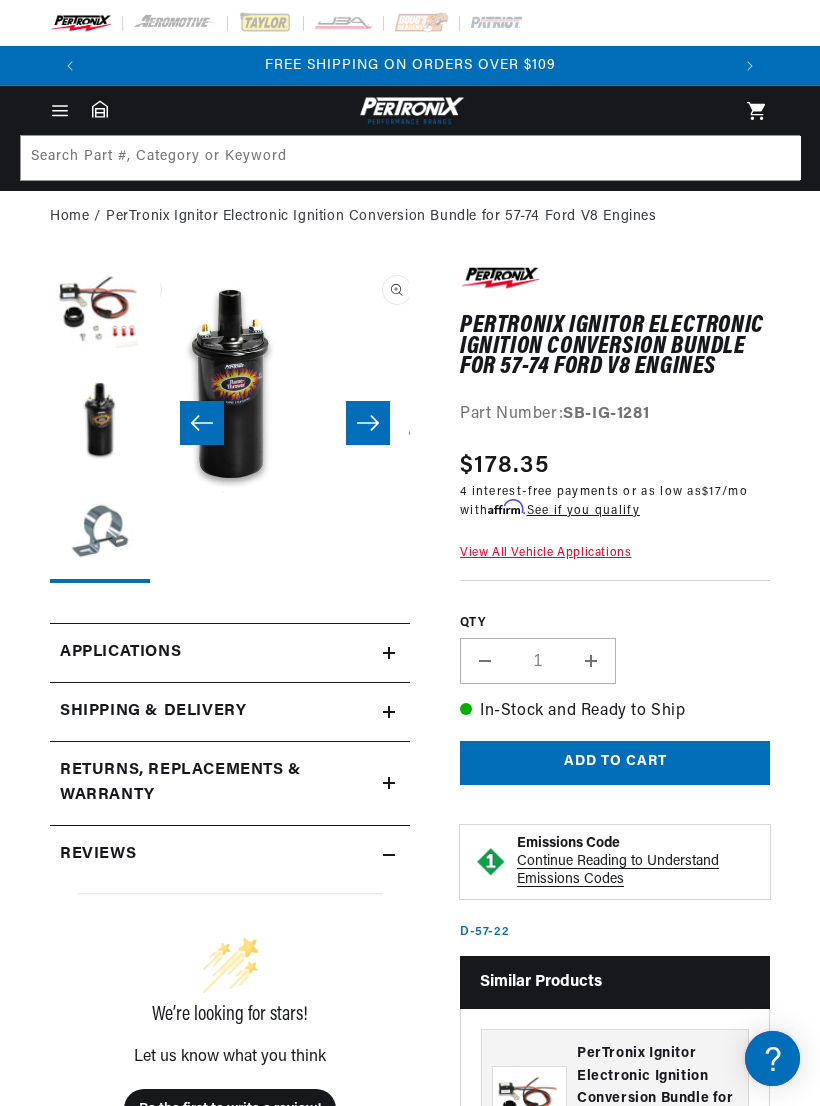 scroll, scrollTop: 0, scrollLeft: 250, axis: horizontal 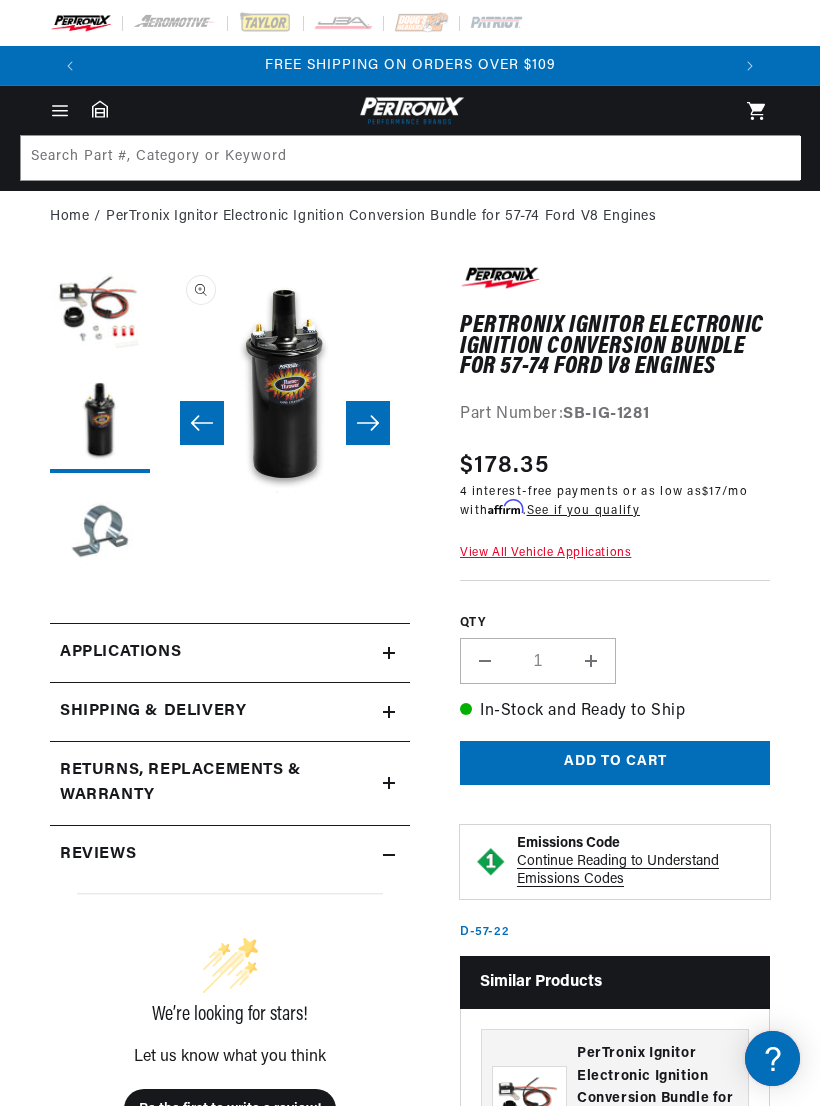 click 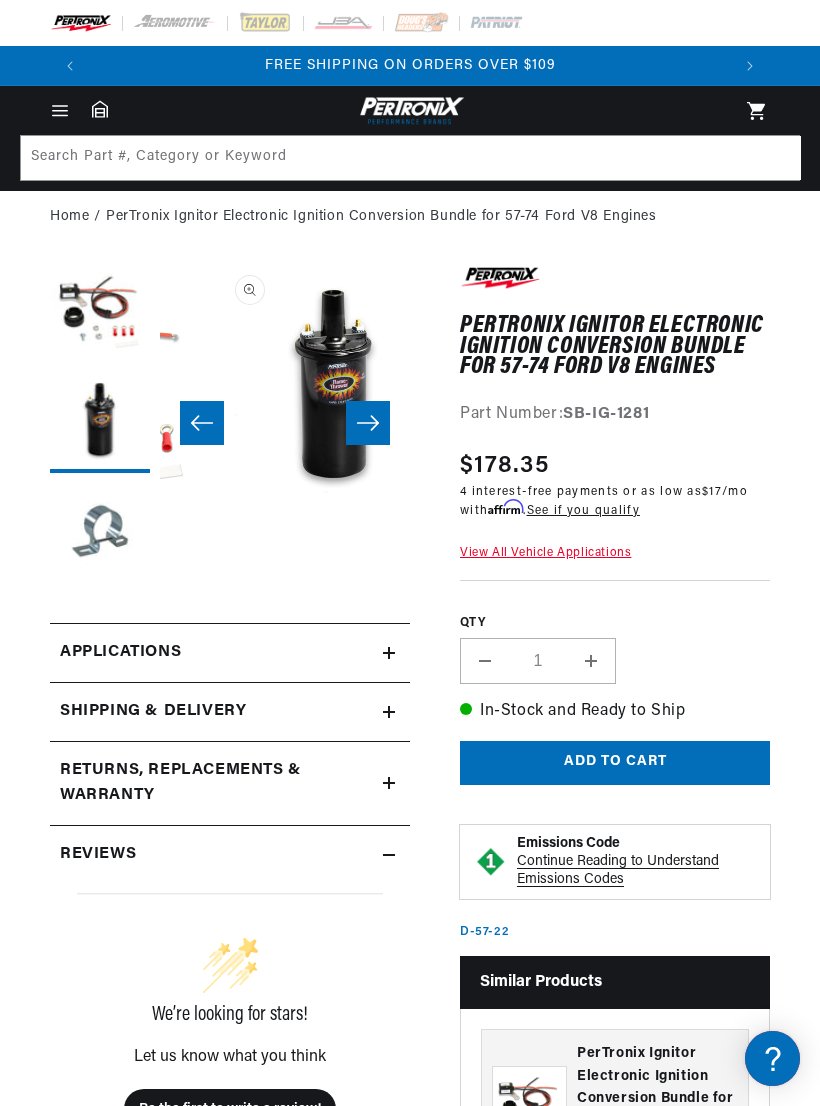 scroll, scrollTop: 0, scrollLeft: 0, axis: both 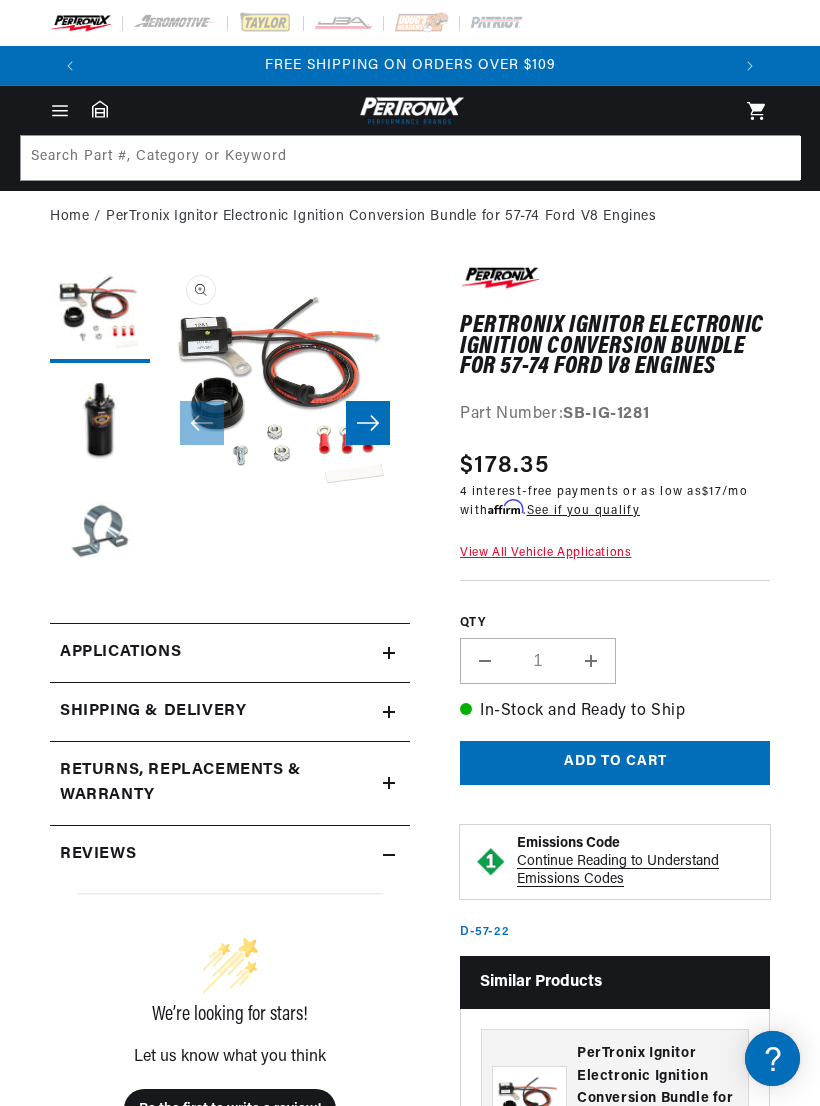 click on "Add to cart" at bounding box center [615, 763] 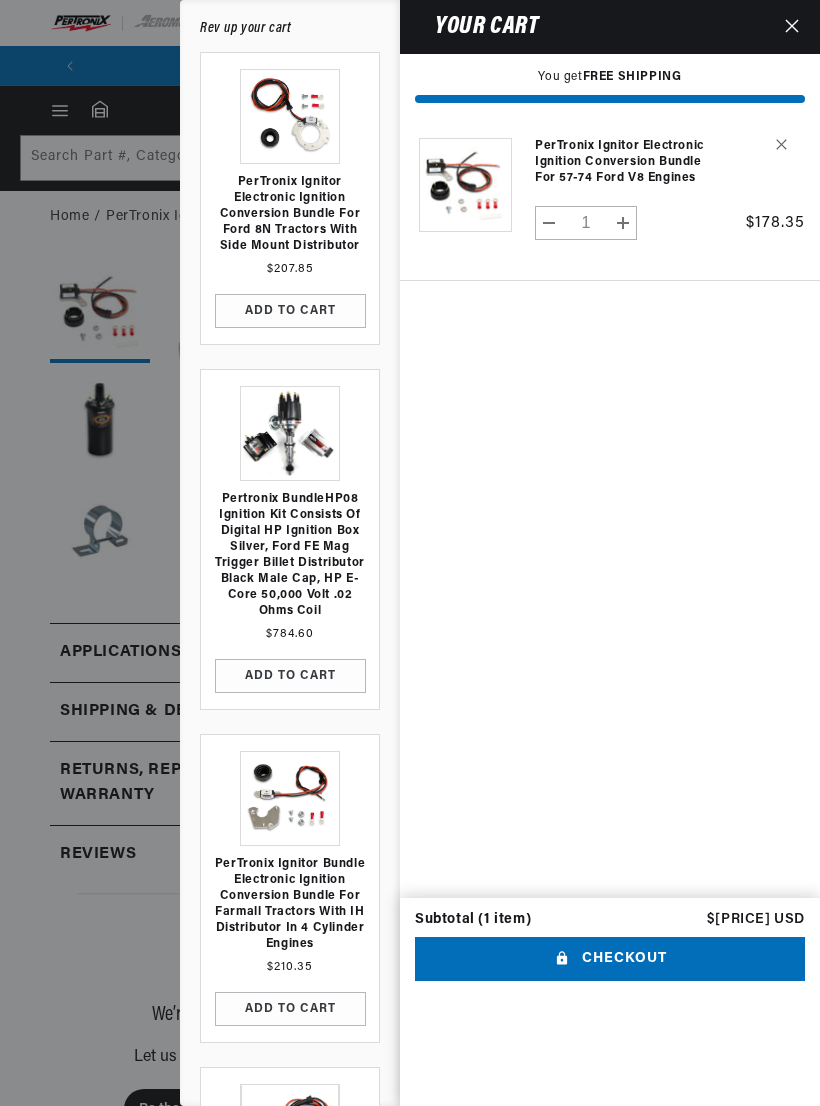 scroll, scrollTop: 0, scrollLeft: 640, axis: horizontal 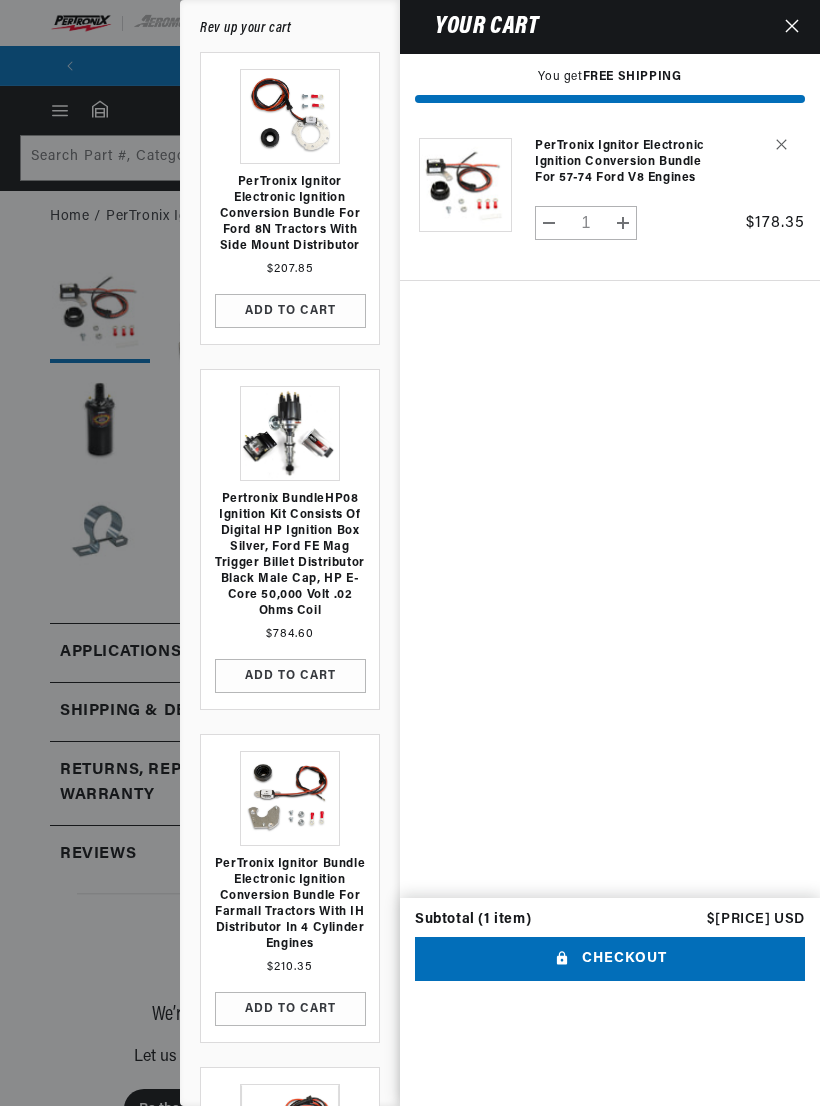 click on "Checkout" at bounding box center (610, 959) 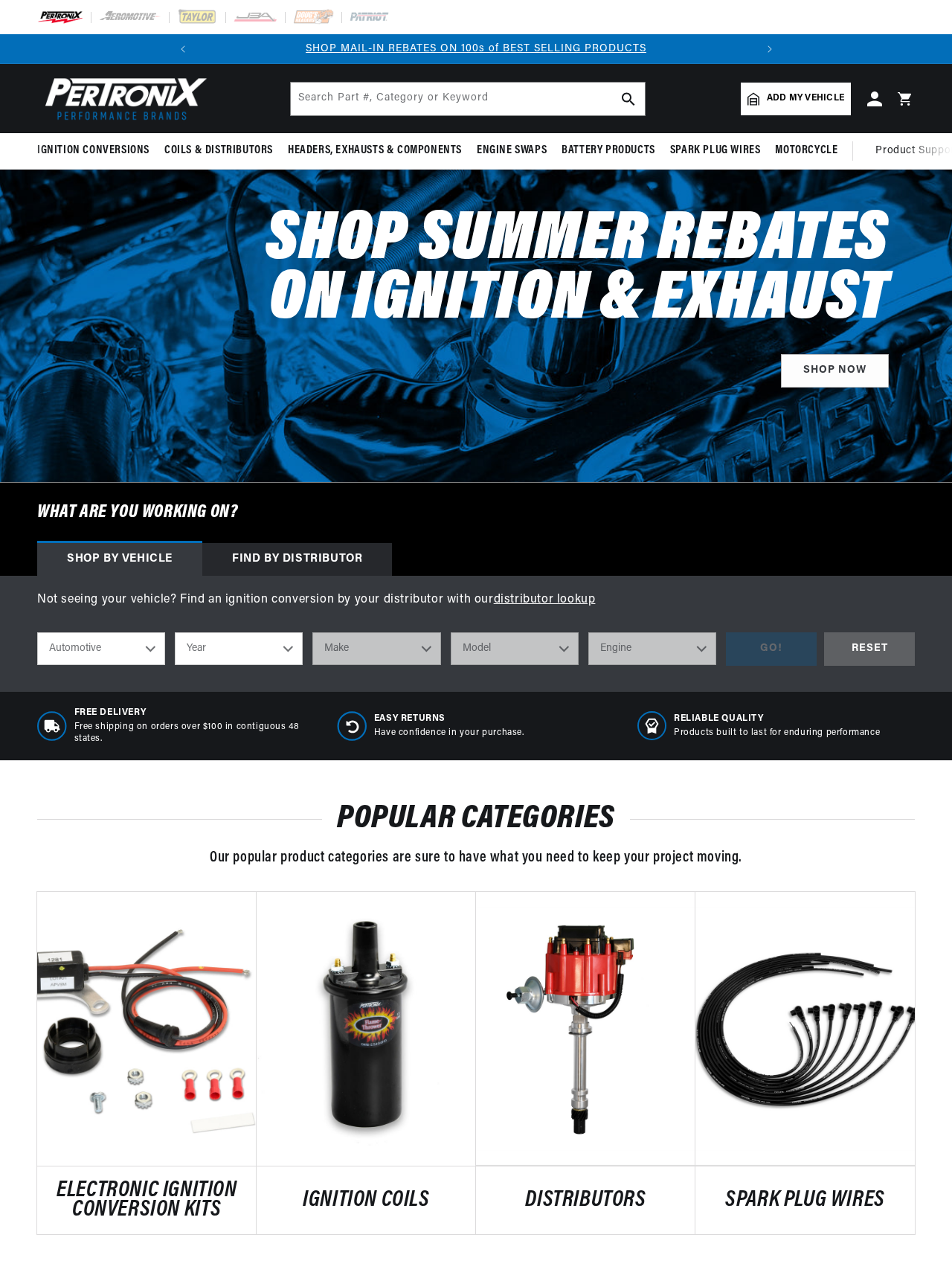 scroll, scrollTop: 0, scrollLeft: 0, axis: both 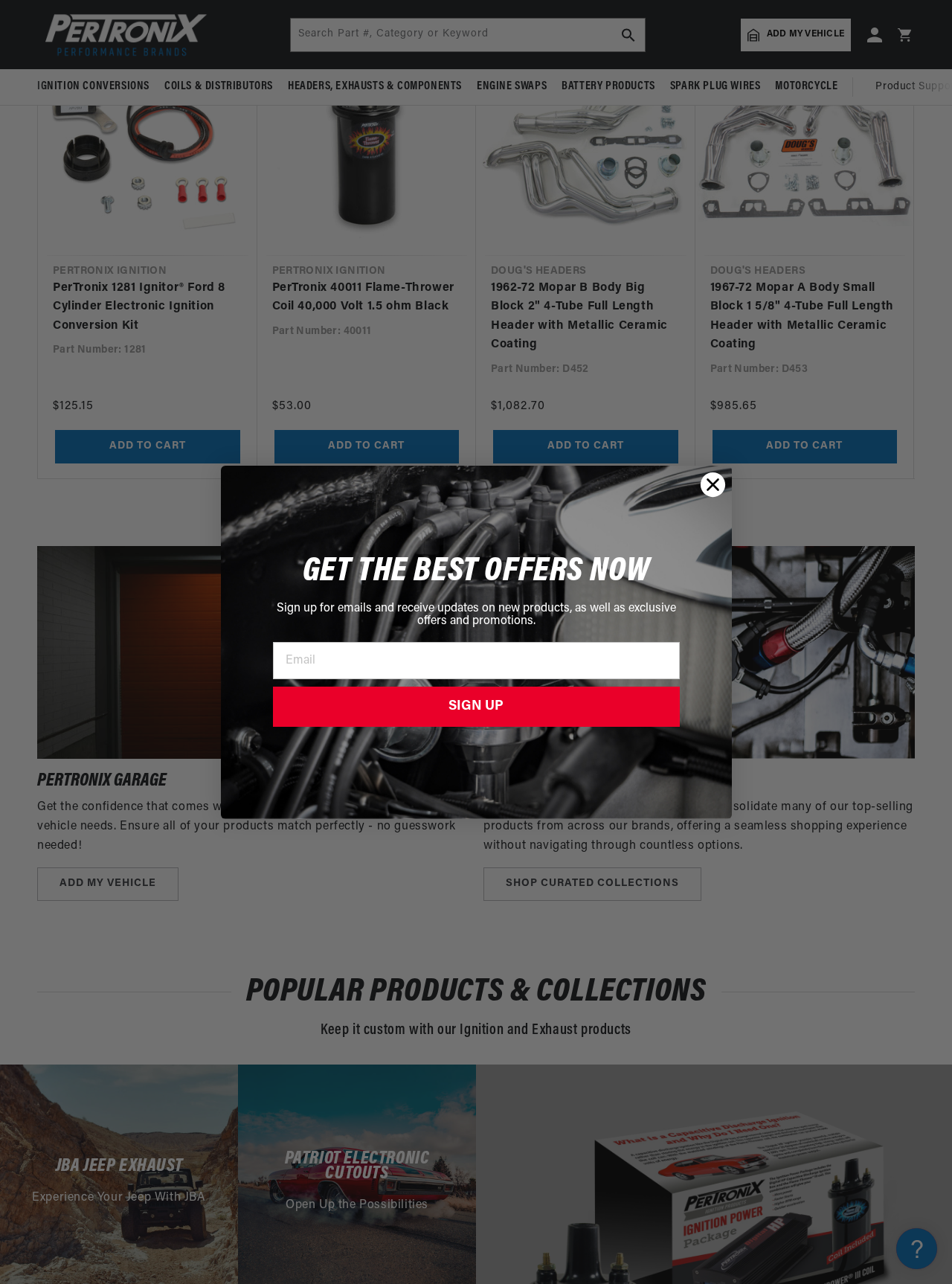 click 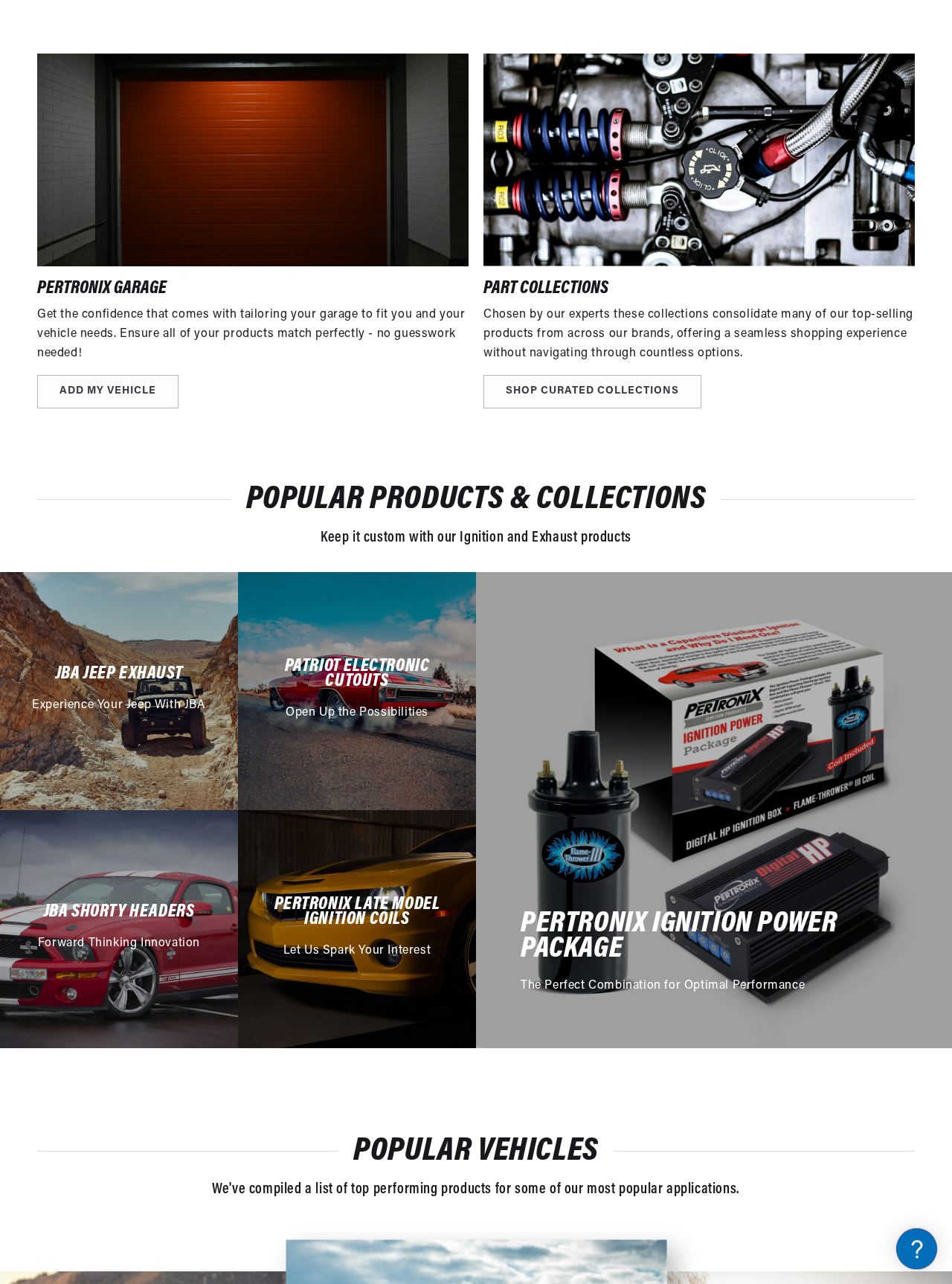 scroll, scrollTop: 1860, scrollLeft: 0, axis: vertical 